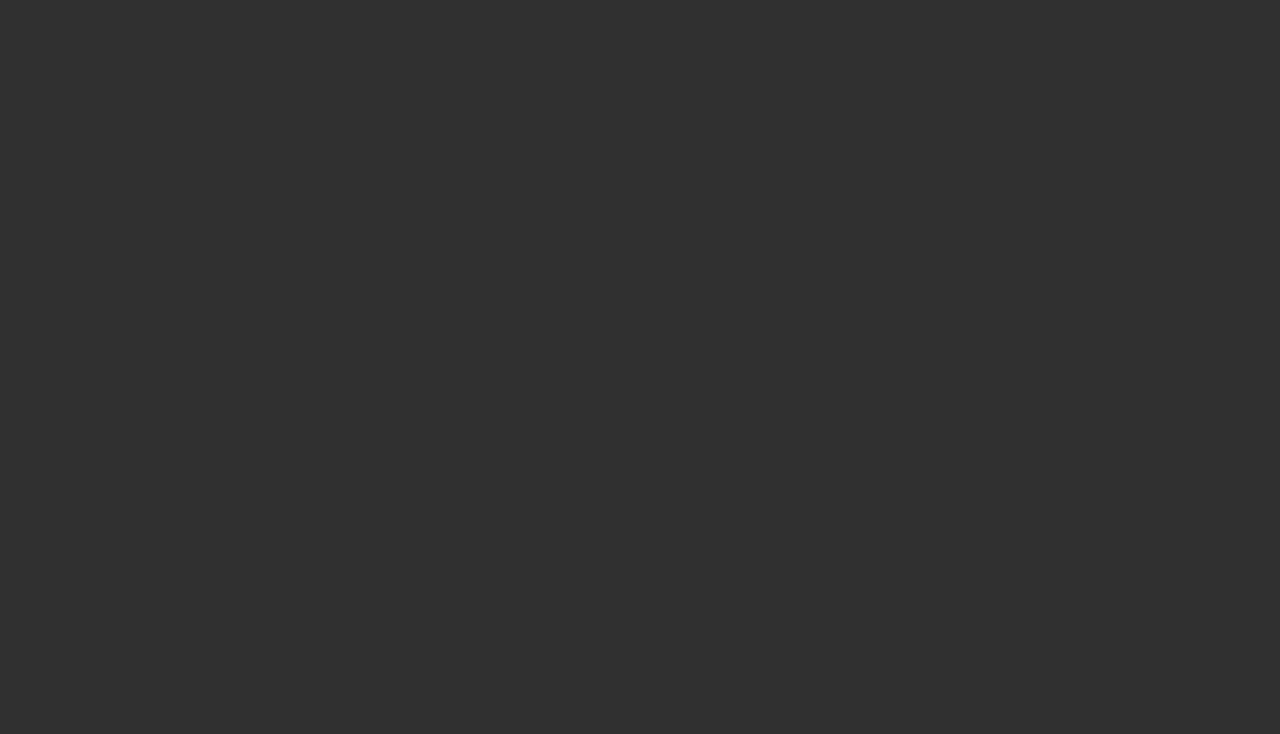 scroll, scrollTop: 0, scrollLeft: 0, axis: both 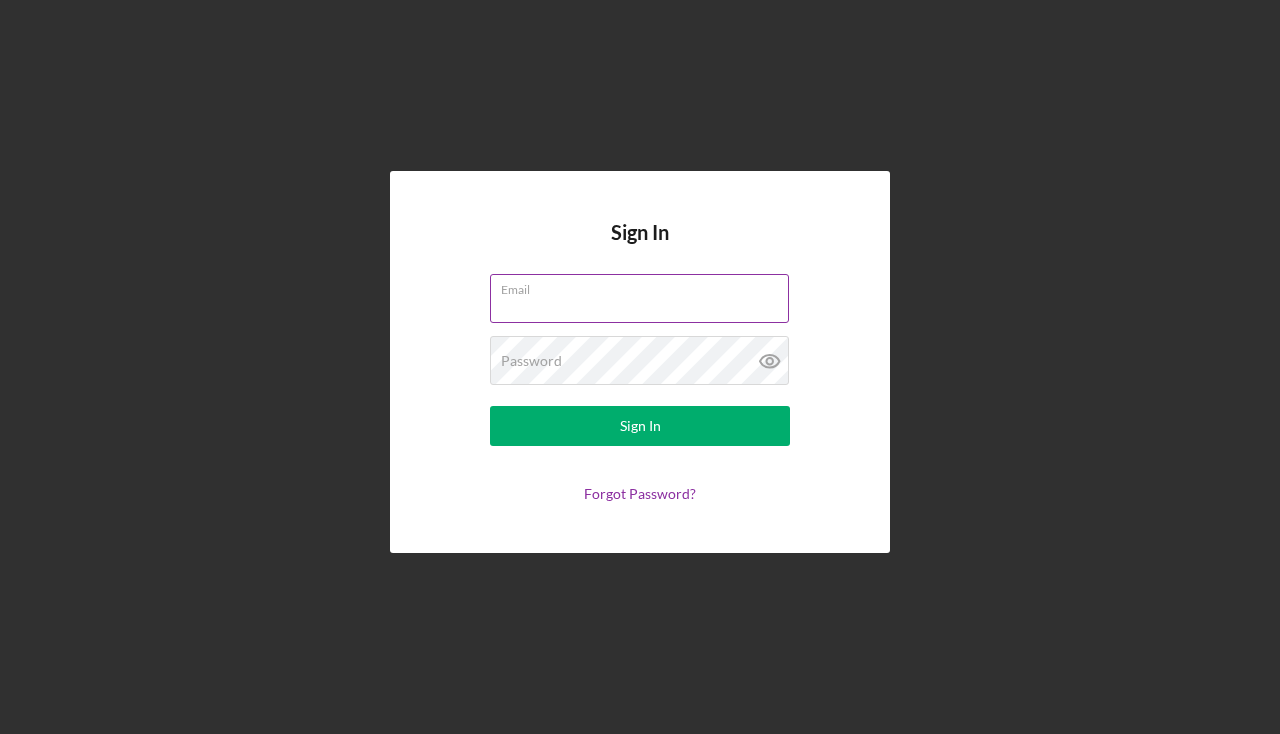 click on "Email" at bounding box center (639, 298) 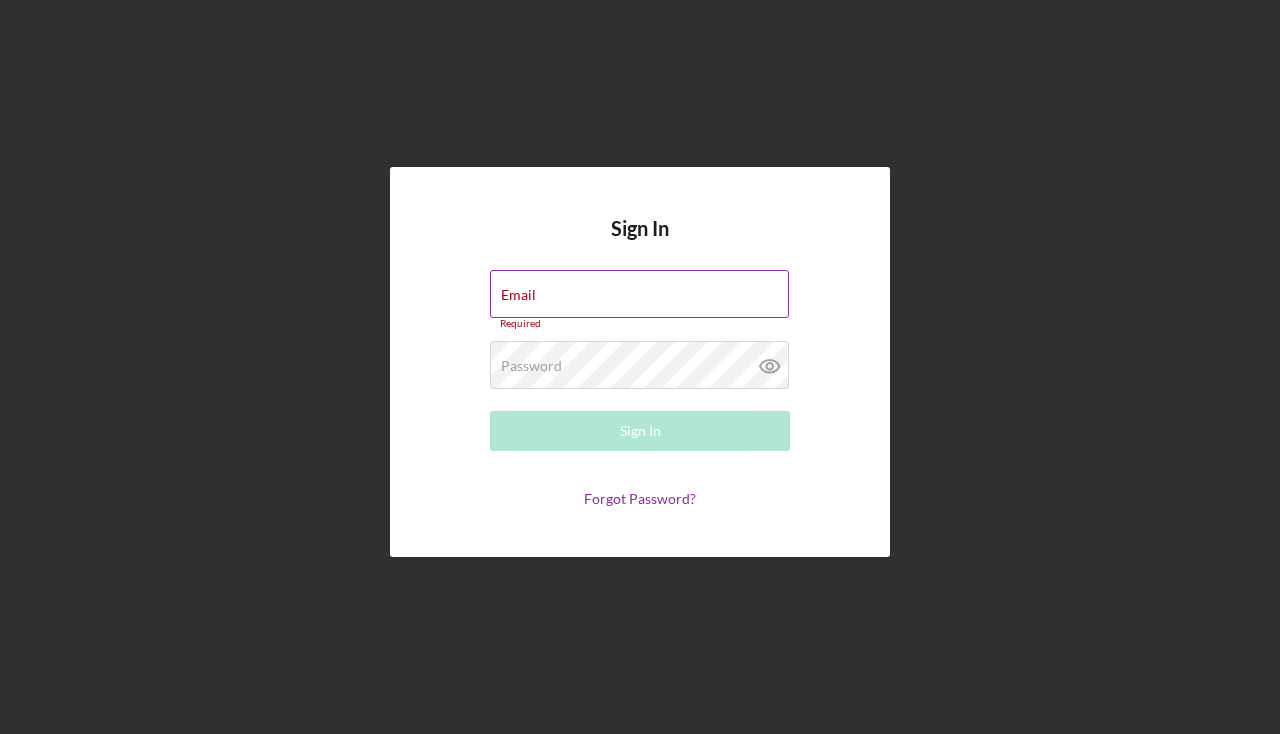 type on "[EMAIL]" 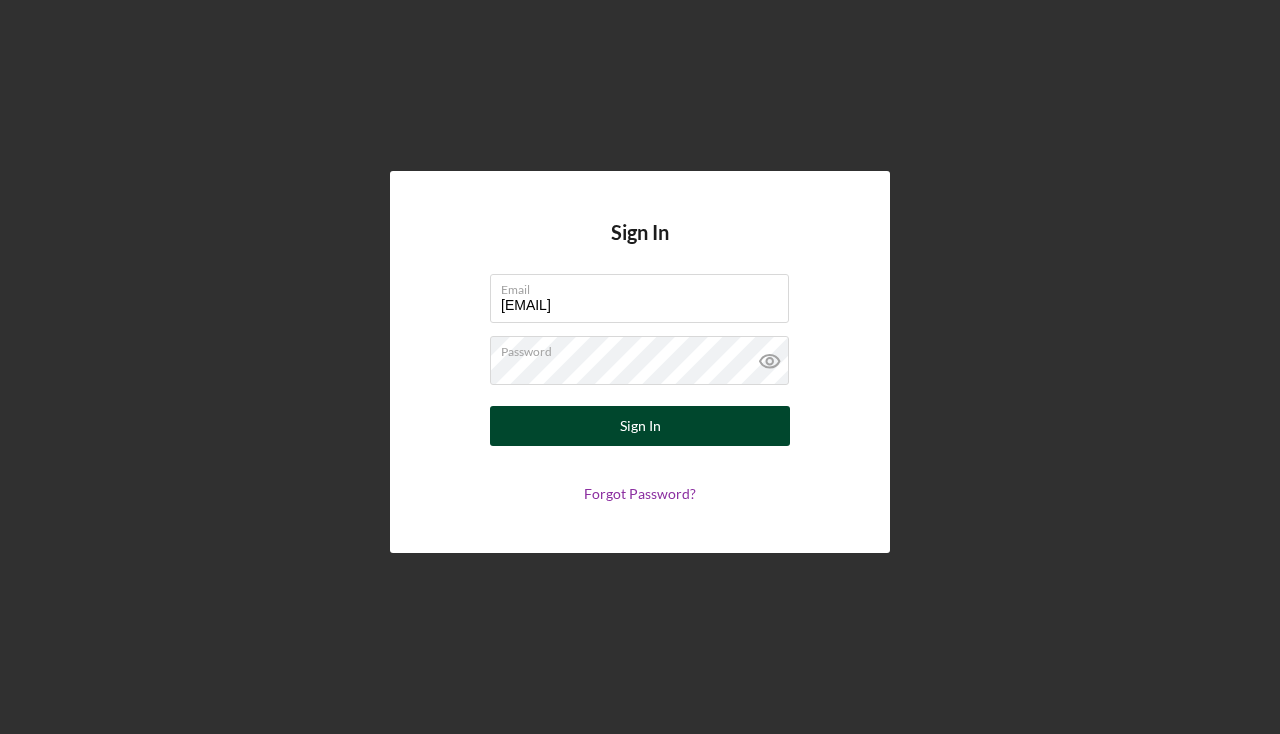 click on "Sign In" at bounding box center [640, 426] 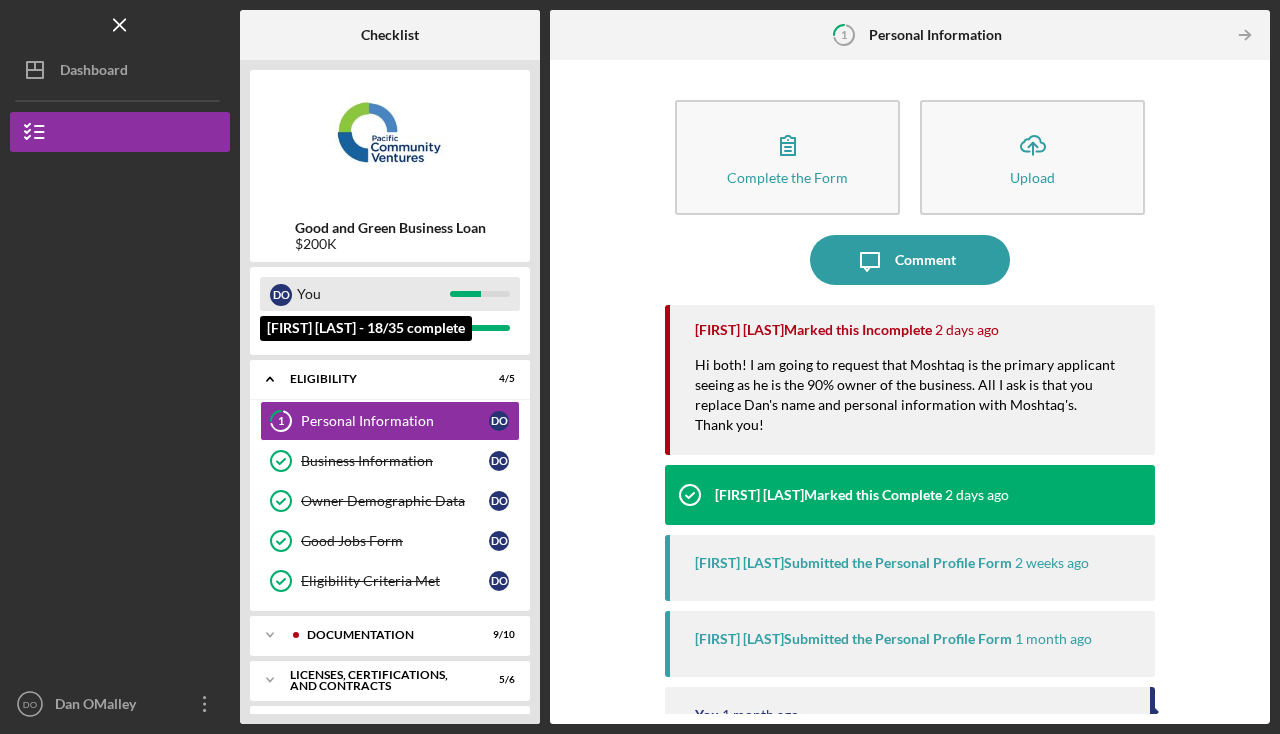 click on "D O You" at bounding box center [390, 294] 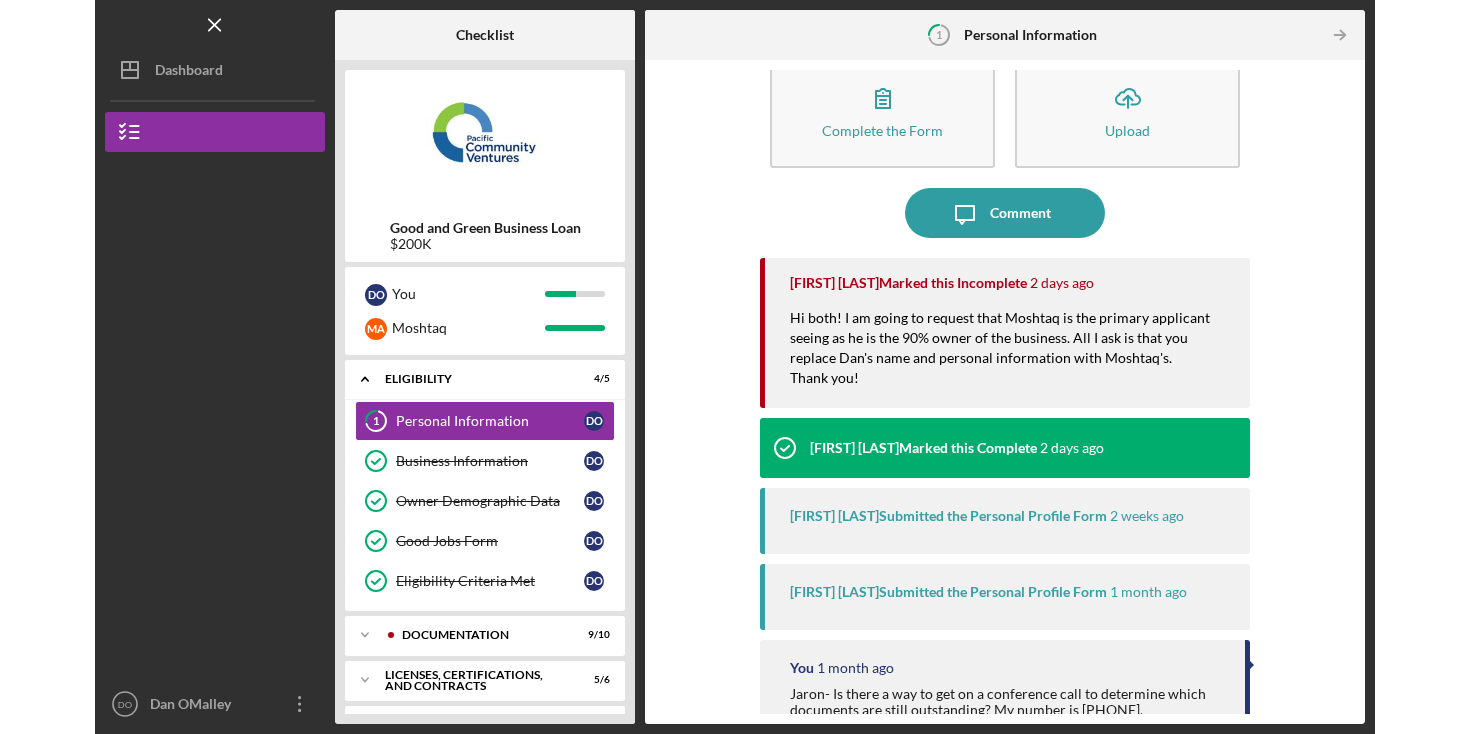 scroll, scrollTop: 45, scrollLeft: 0, axis: vertical 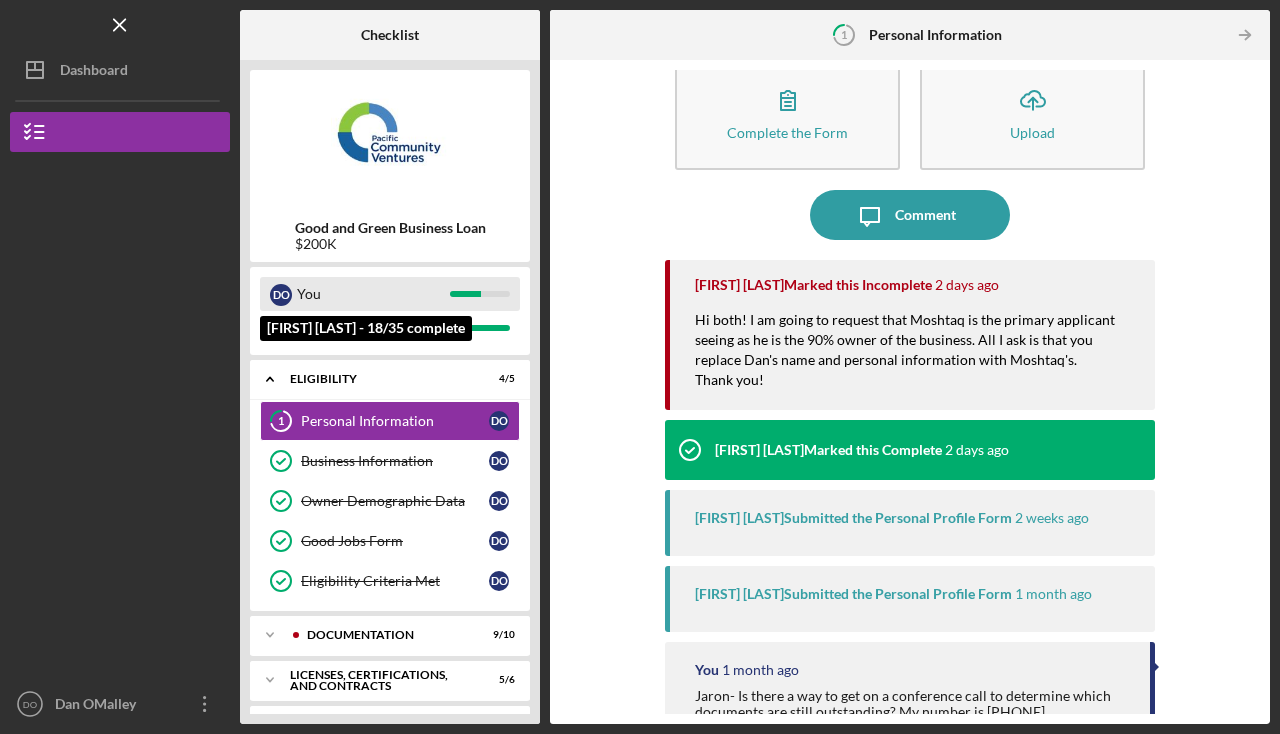 click on "You" at bounding box center [373, 294] 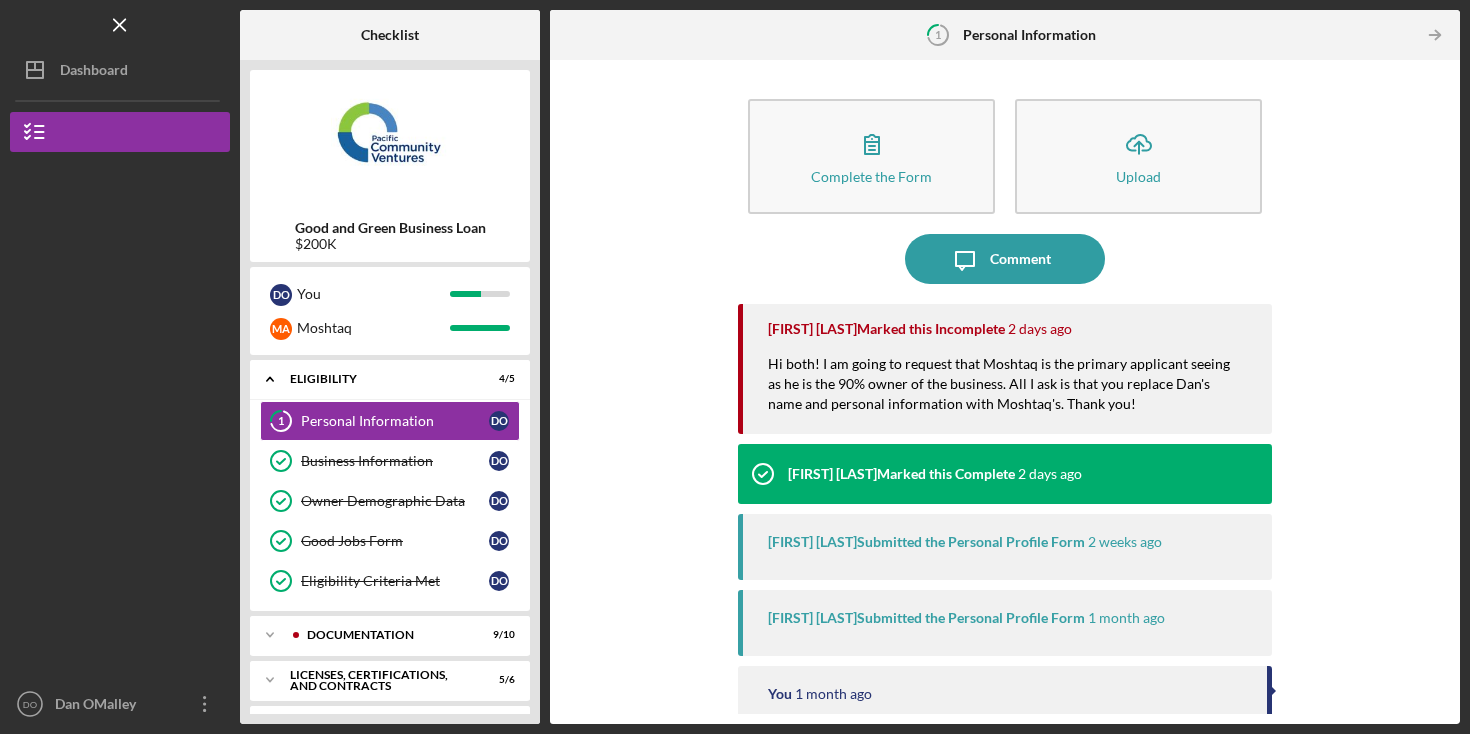 scroll, scrollTop: 0, scrollLeft: 0, axis: both 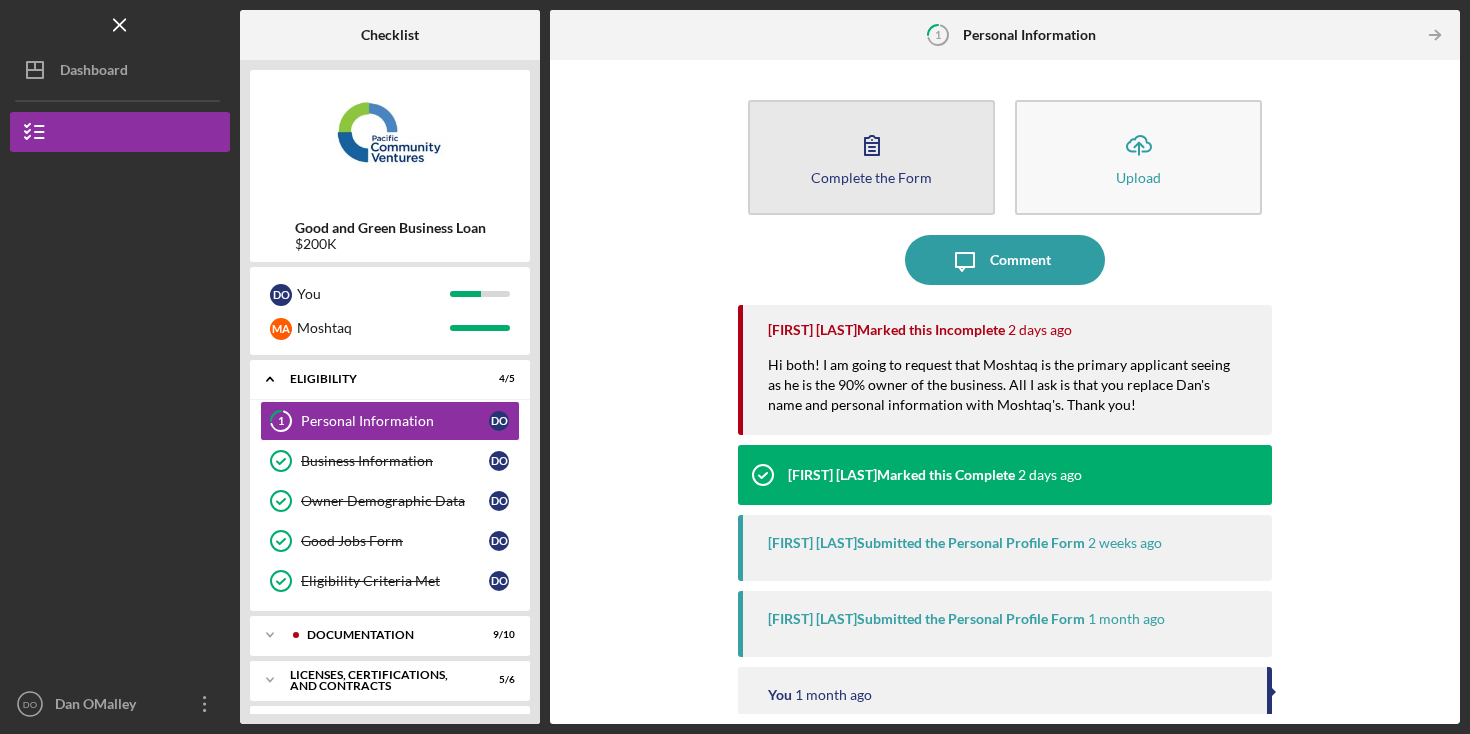 click 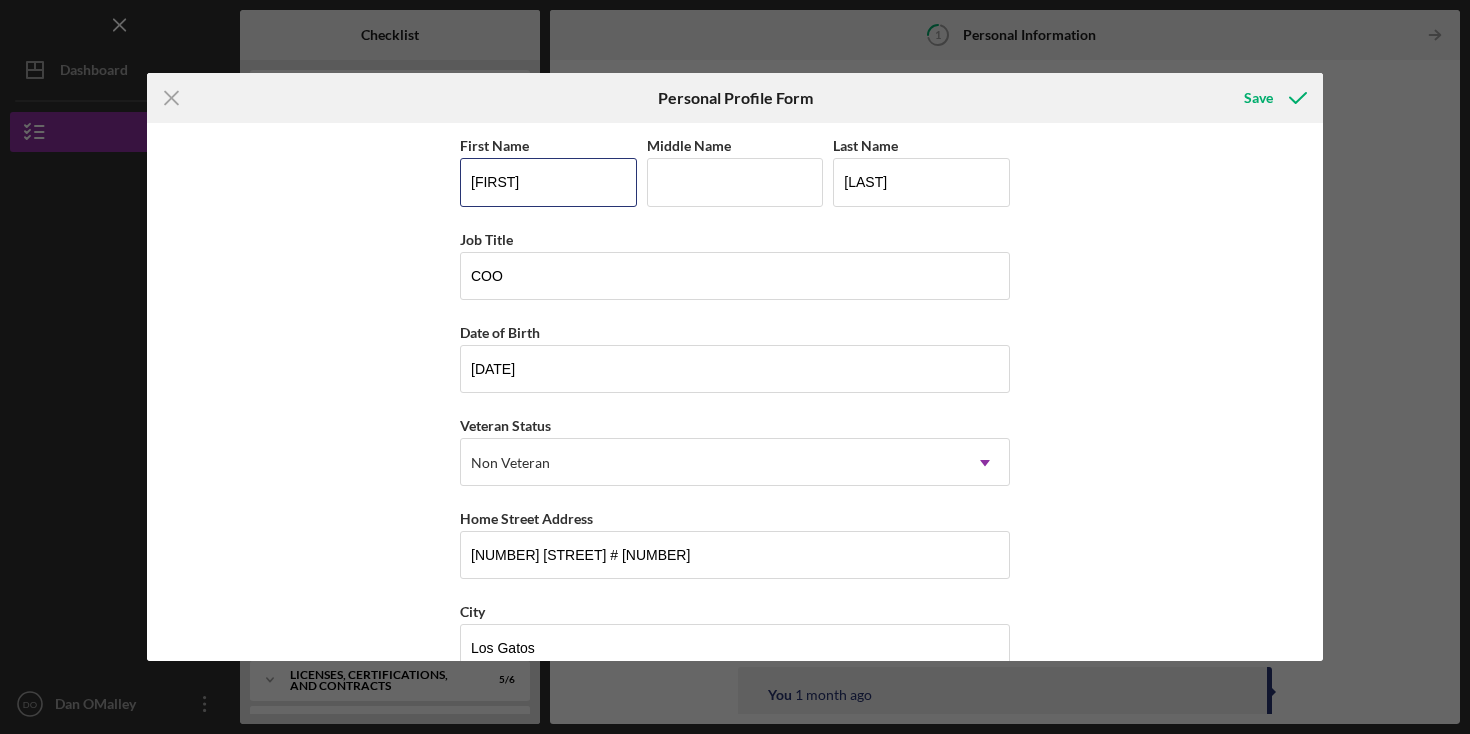 drag, startPoint x: 512, startPoint y: 176, endPoint x: 426, endPoint y: 175, distance: 86.00581 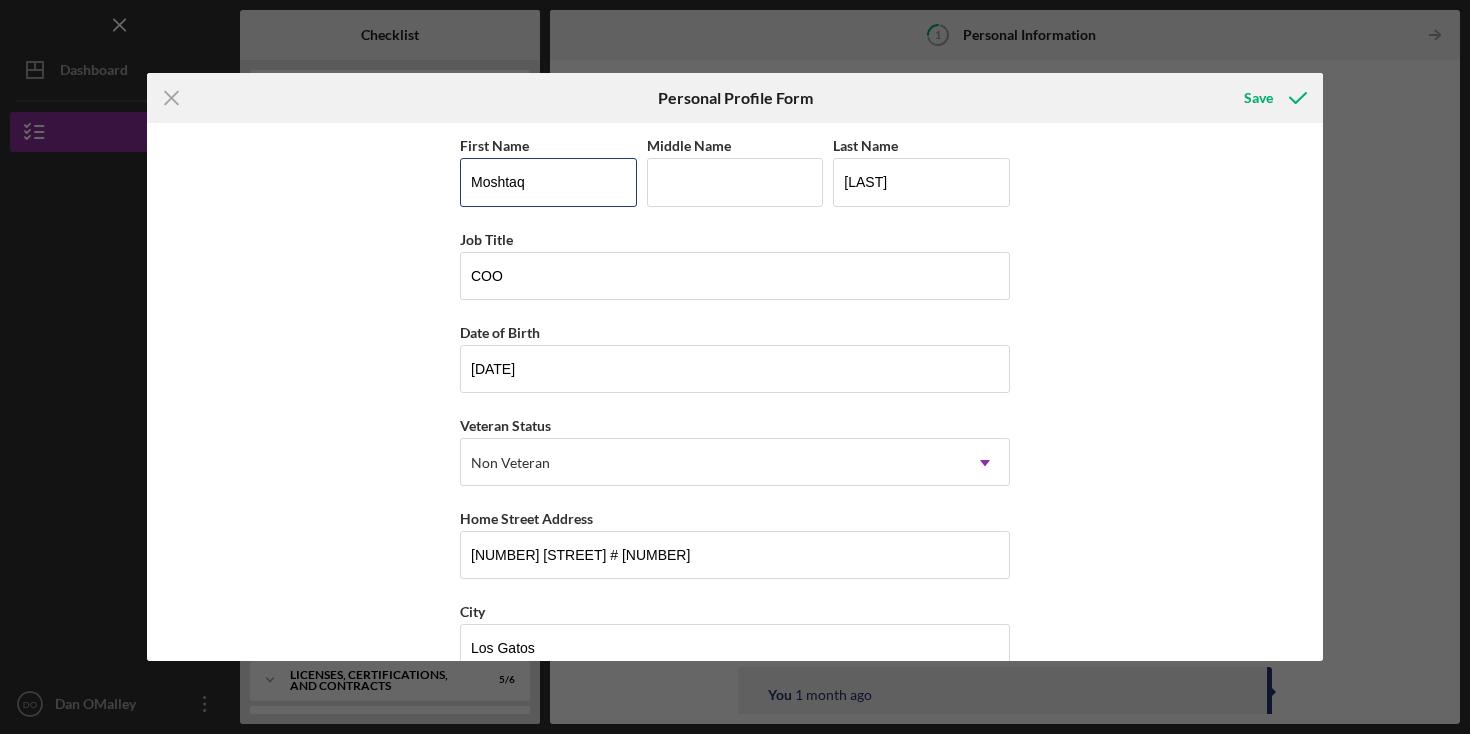 type on "Moshtaq" 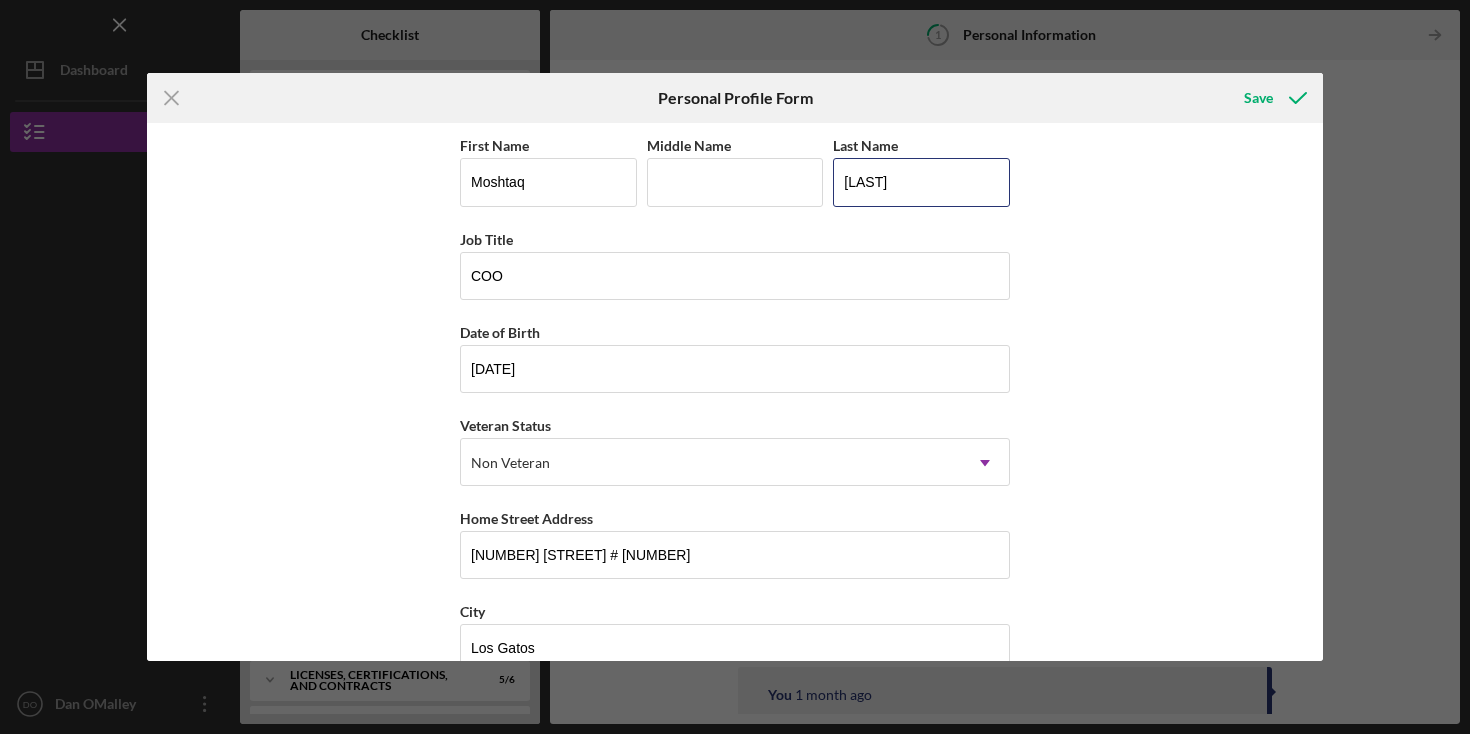 type on "[LAST]" 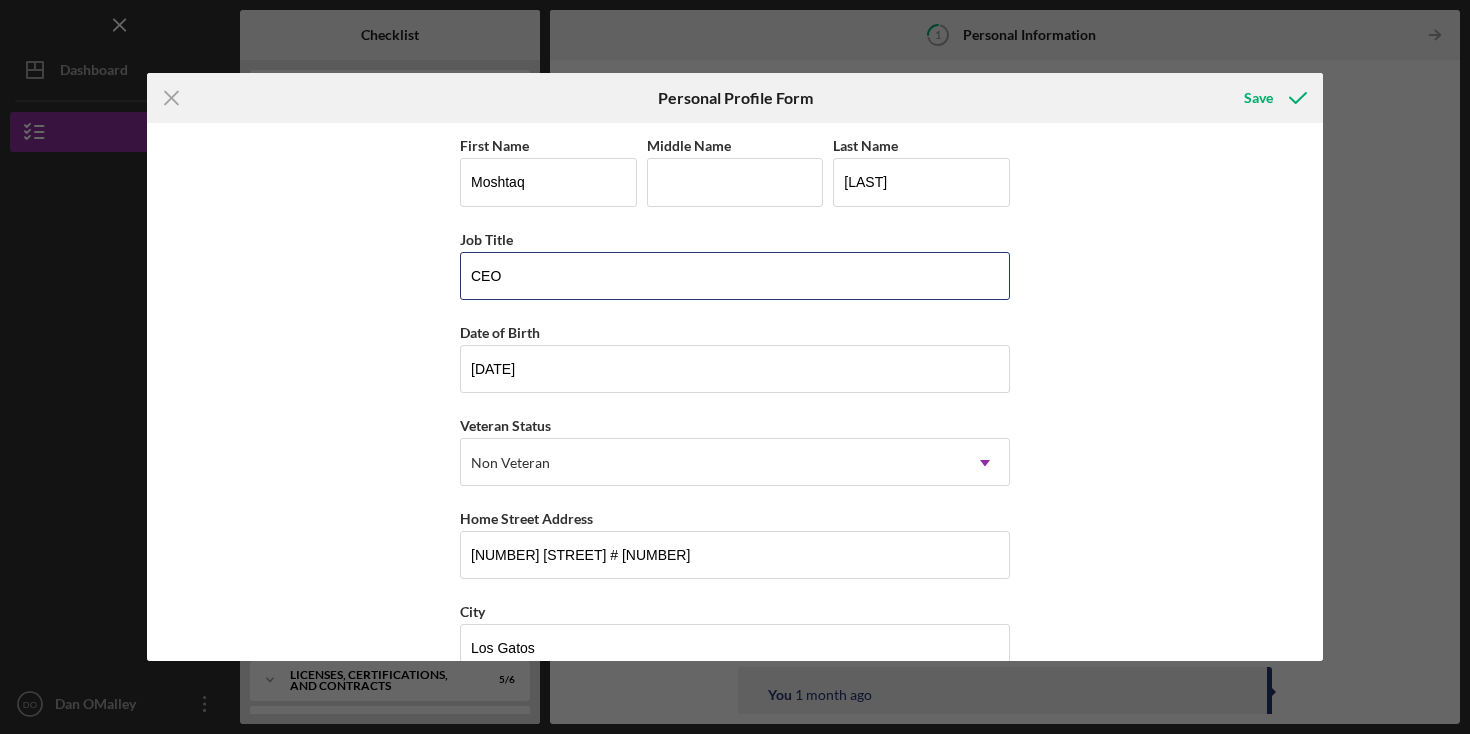 type on "CEO" 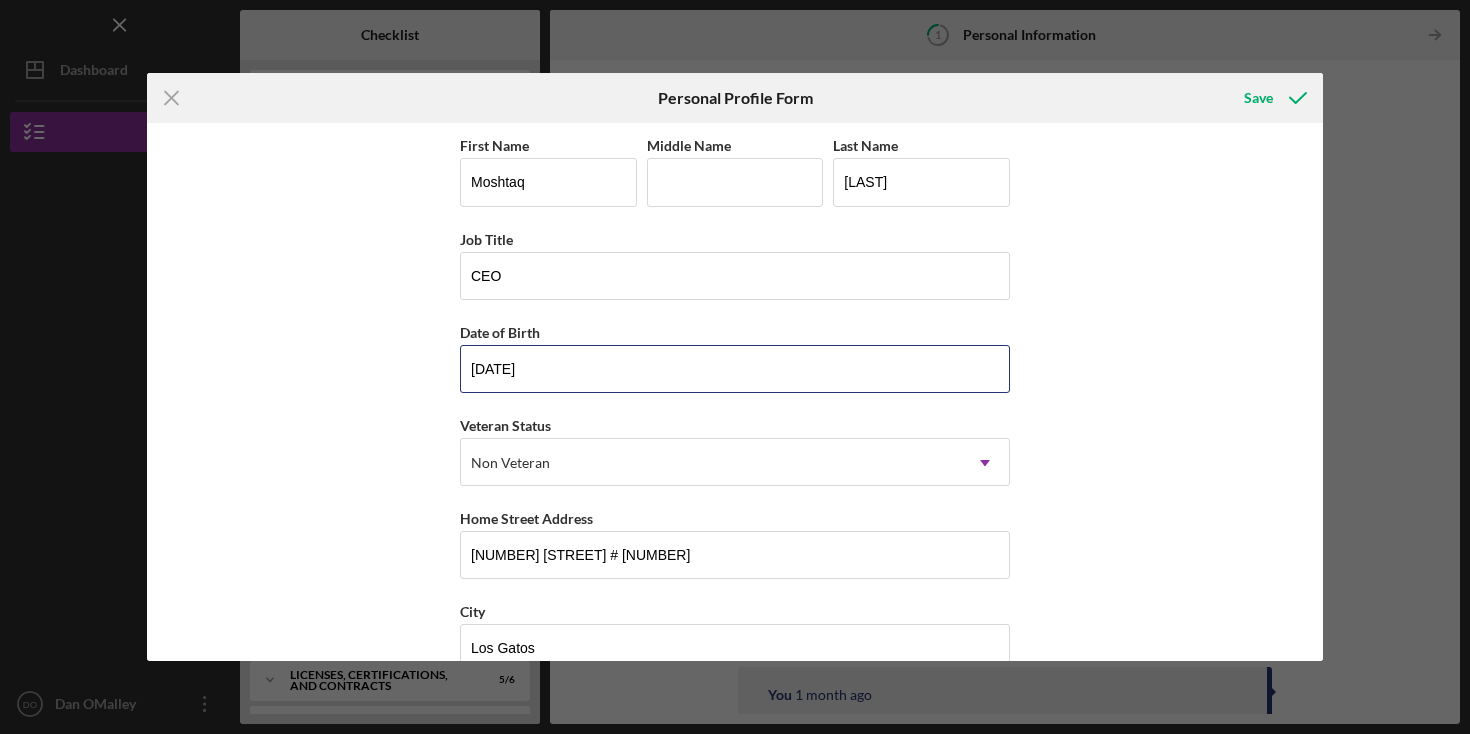 drag, startPoint x: 541, startPoint y: 366, endPoint x: 437, endPoint y: 362, distance: 104.0769 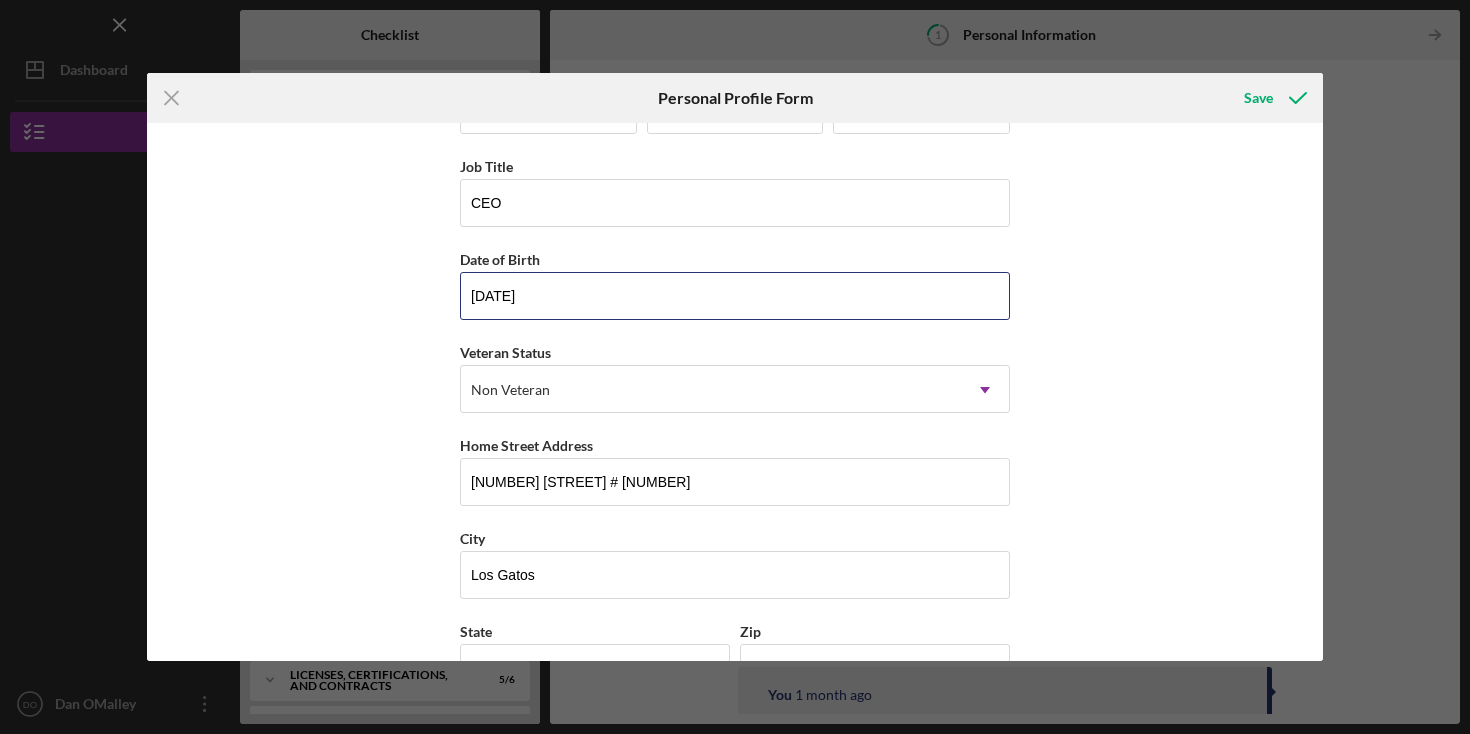 scroll, scrollTop: 122, scrollLeft: 0, axis: vertical 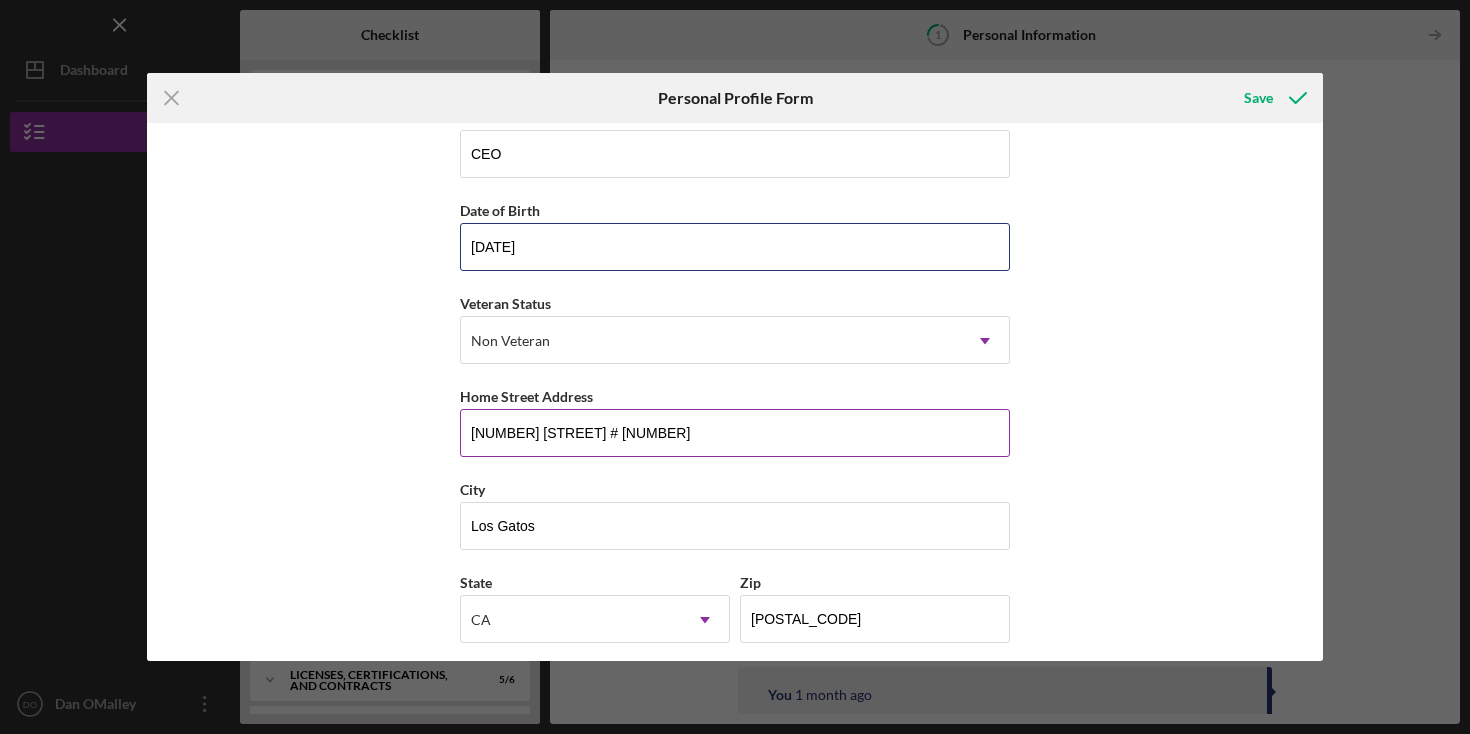 type on "[DATE]" 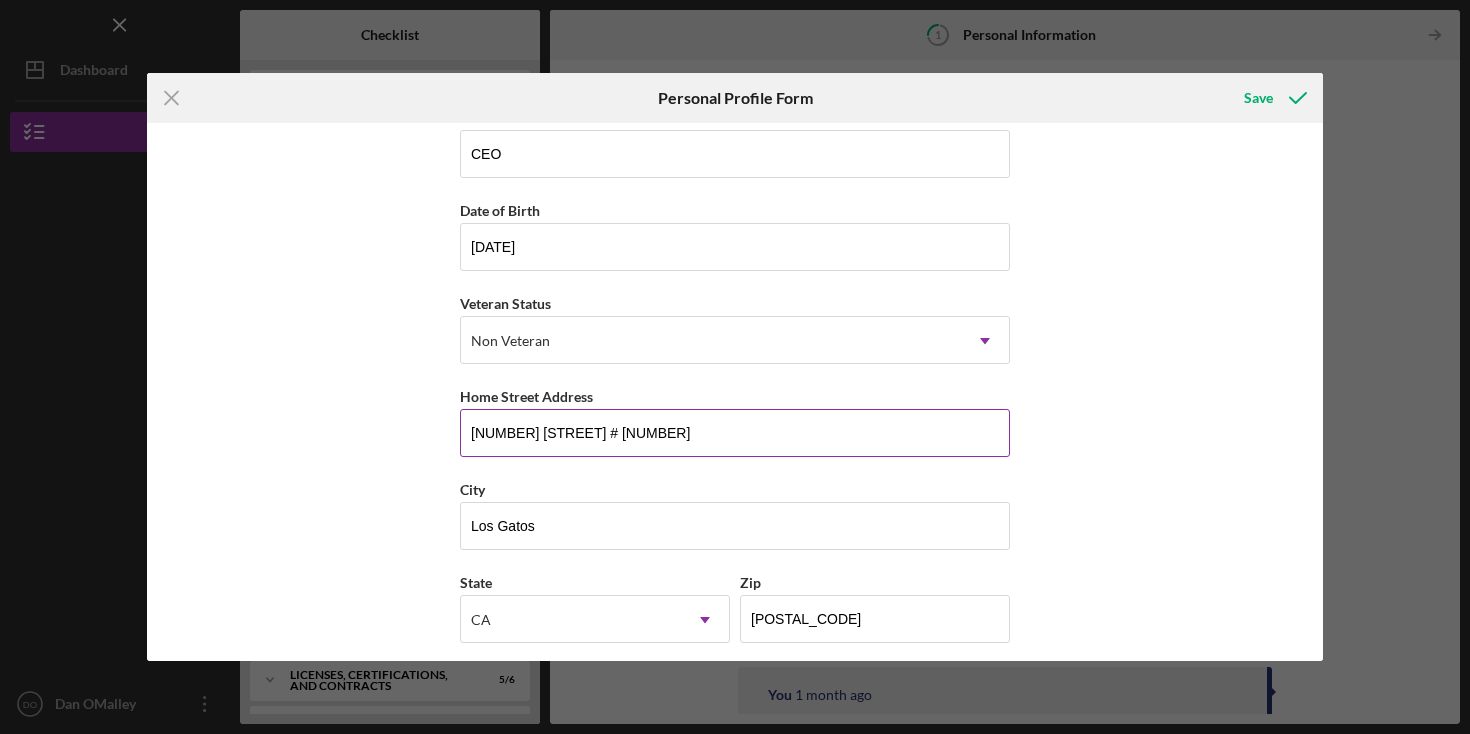 click on "[NUMBER] [STREET] # [NUMBER]" at bounding box center [735, 433] 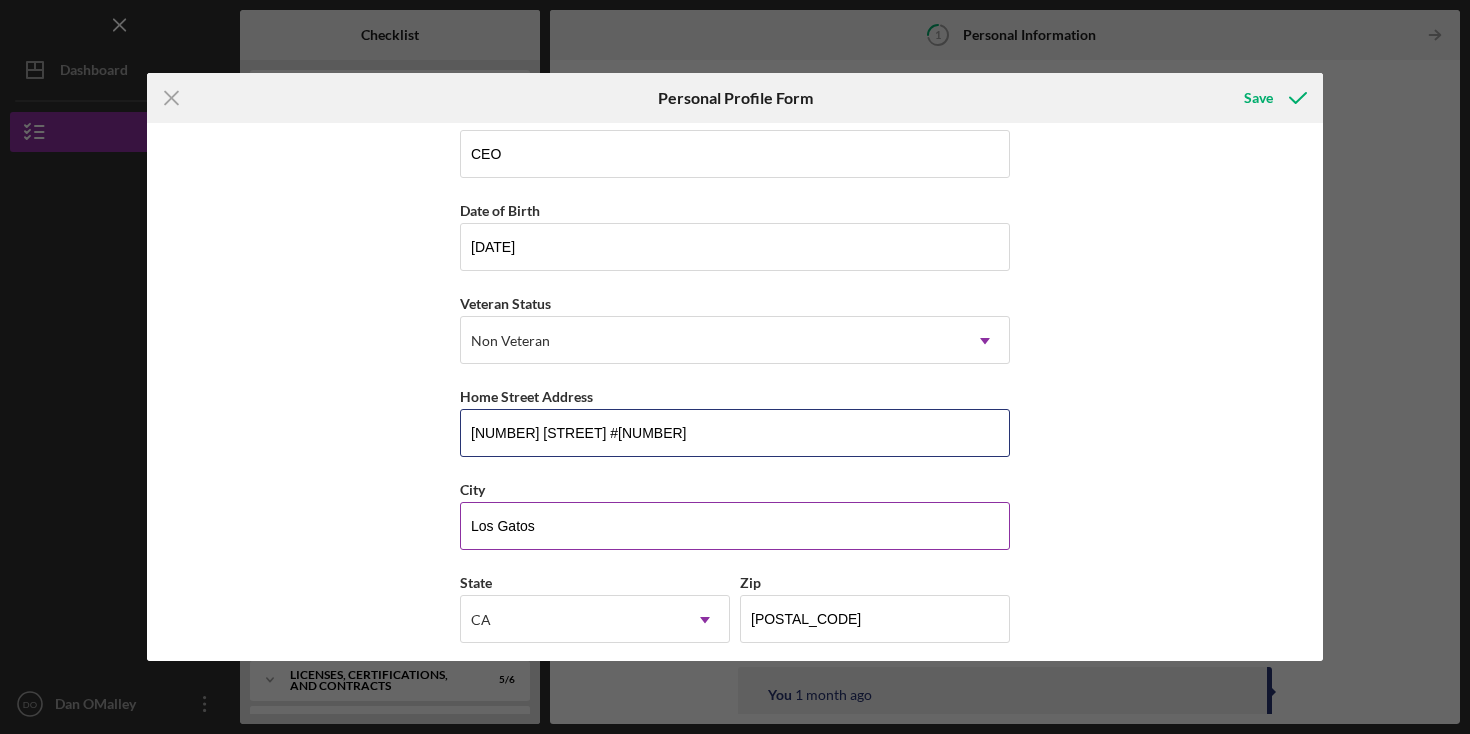 type on "[NUMBER] [STREET] #[NUMBER]" 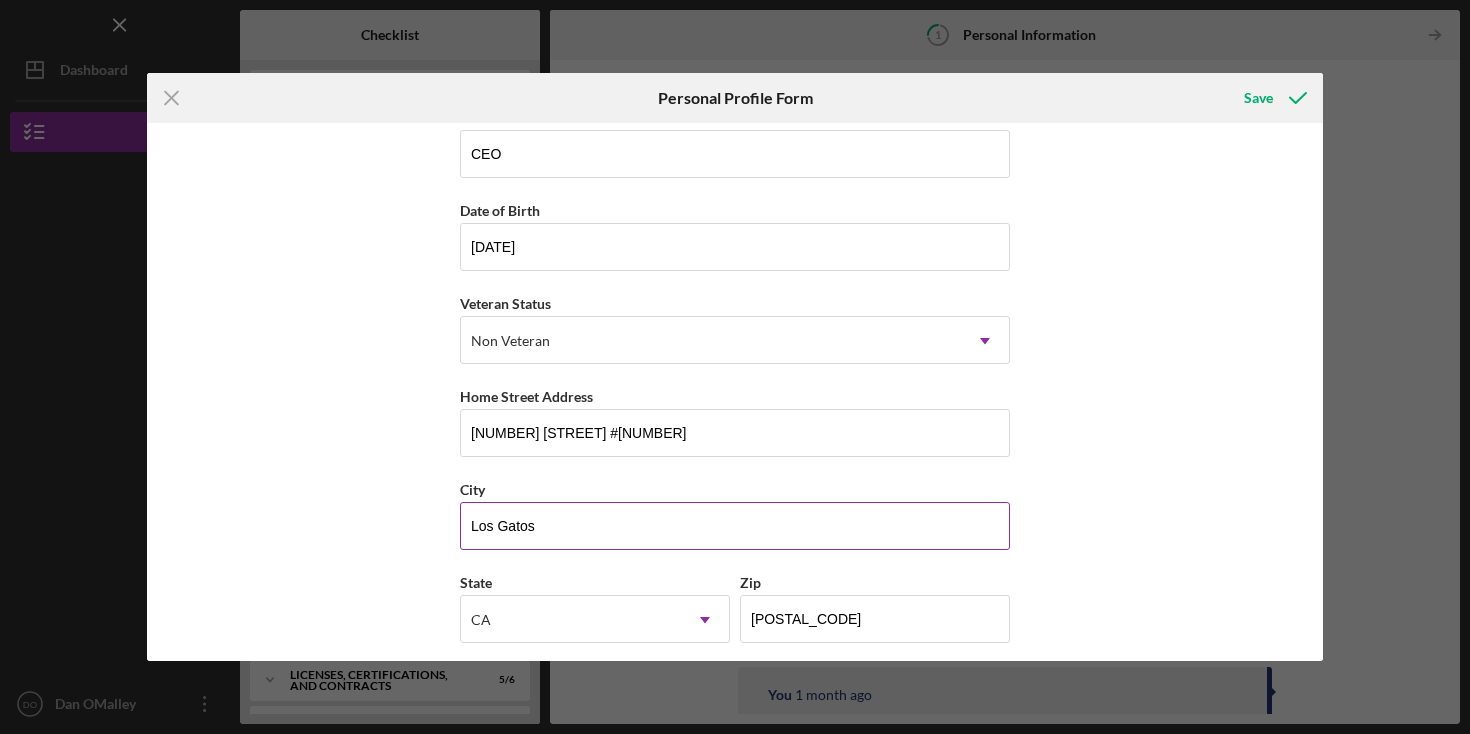drag, startPoint x: 537, startPoint y: 530, endPoint x: 457, endPoint y: 523, distance: 80.305664 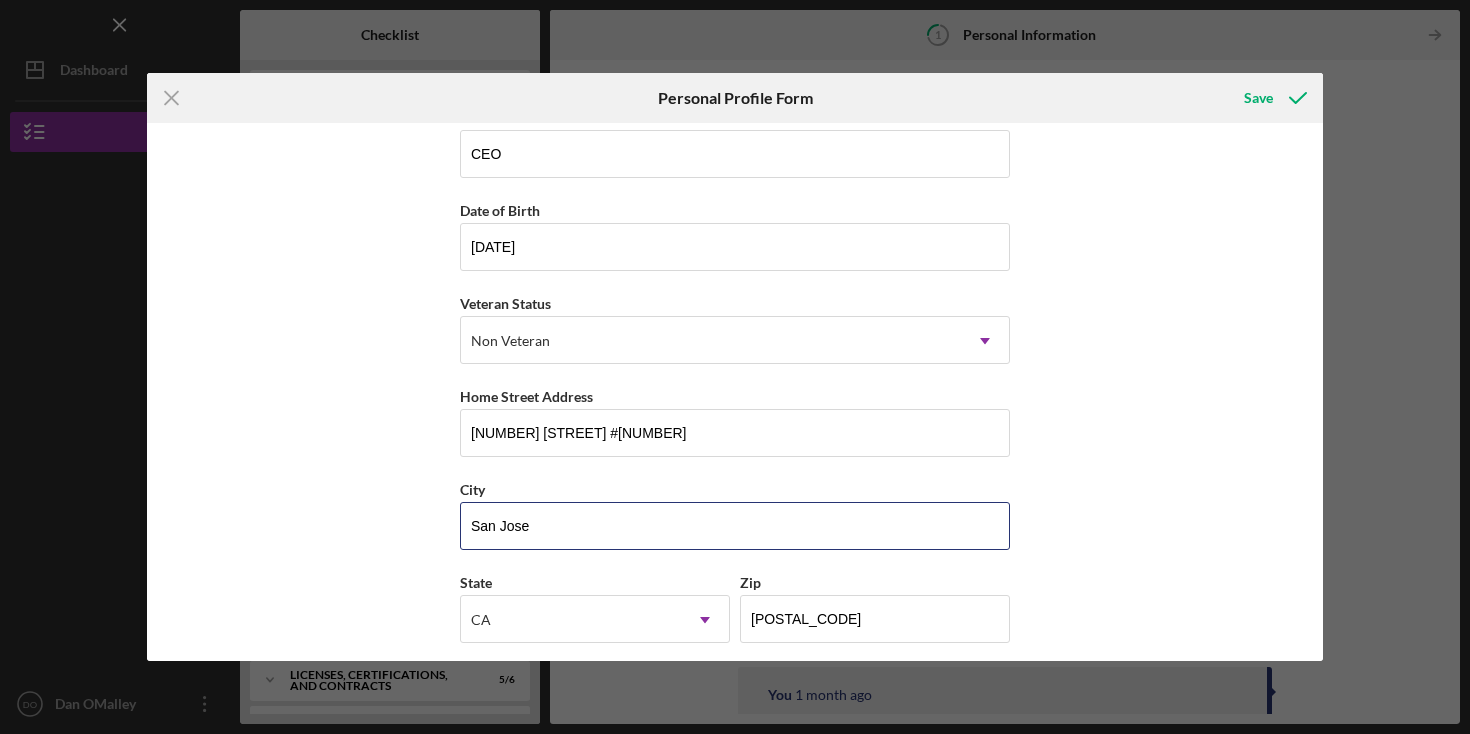 type on "San Jose" 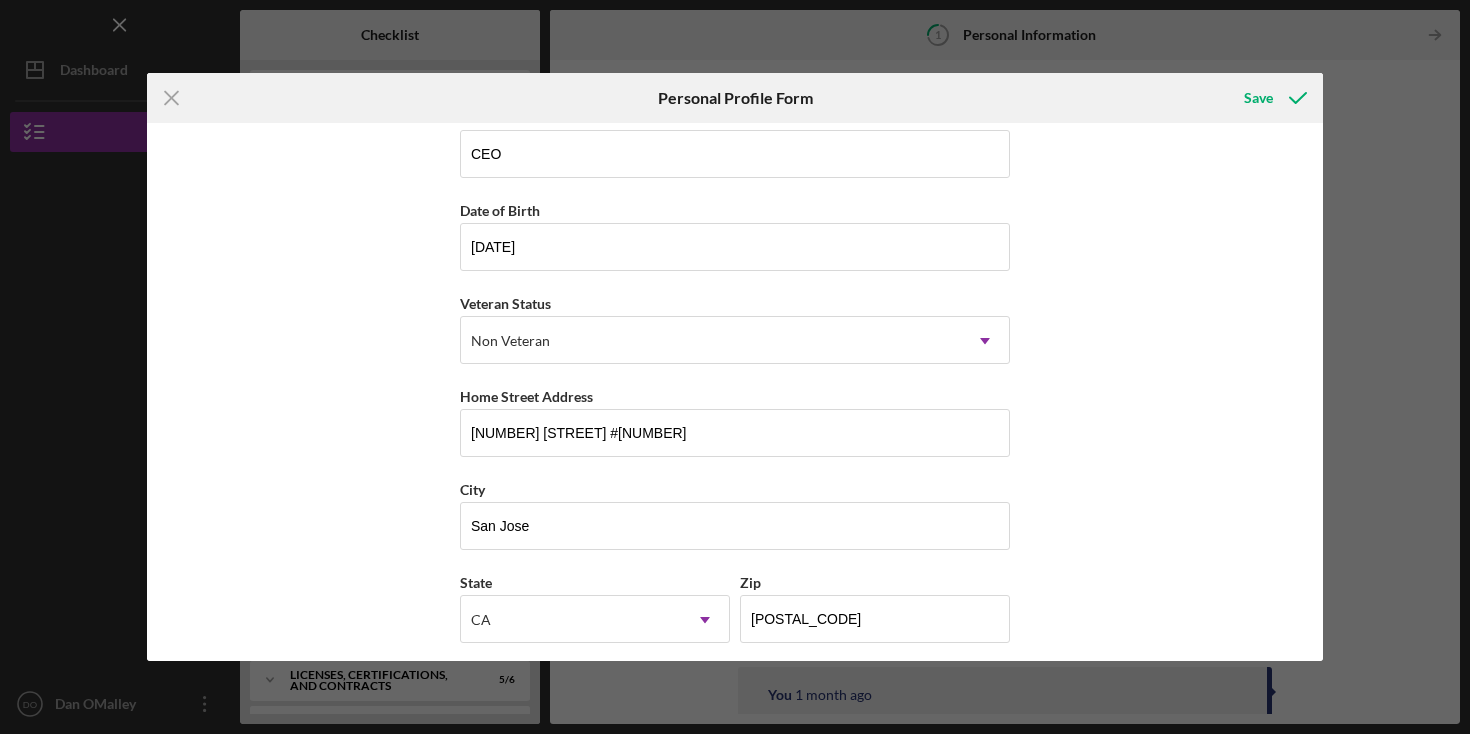click on "First Name [FIRST] Middle Name Last Name [LAST] Job Title CEO Date of Birth [DATE] Veteran Status Non Veteran Icon/Dropdown Arrow Home Street Address [NUMBER] [STREET] # [NUMBER] City [CITY] State [STATE] Icon/Dropdown Arrow Zip [POSTAL_CODE] County [COUNTY]" at bounding box center [735, 383] 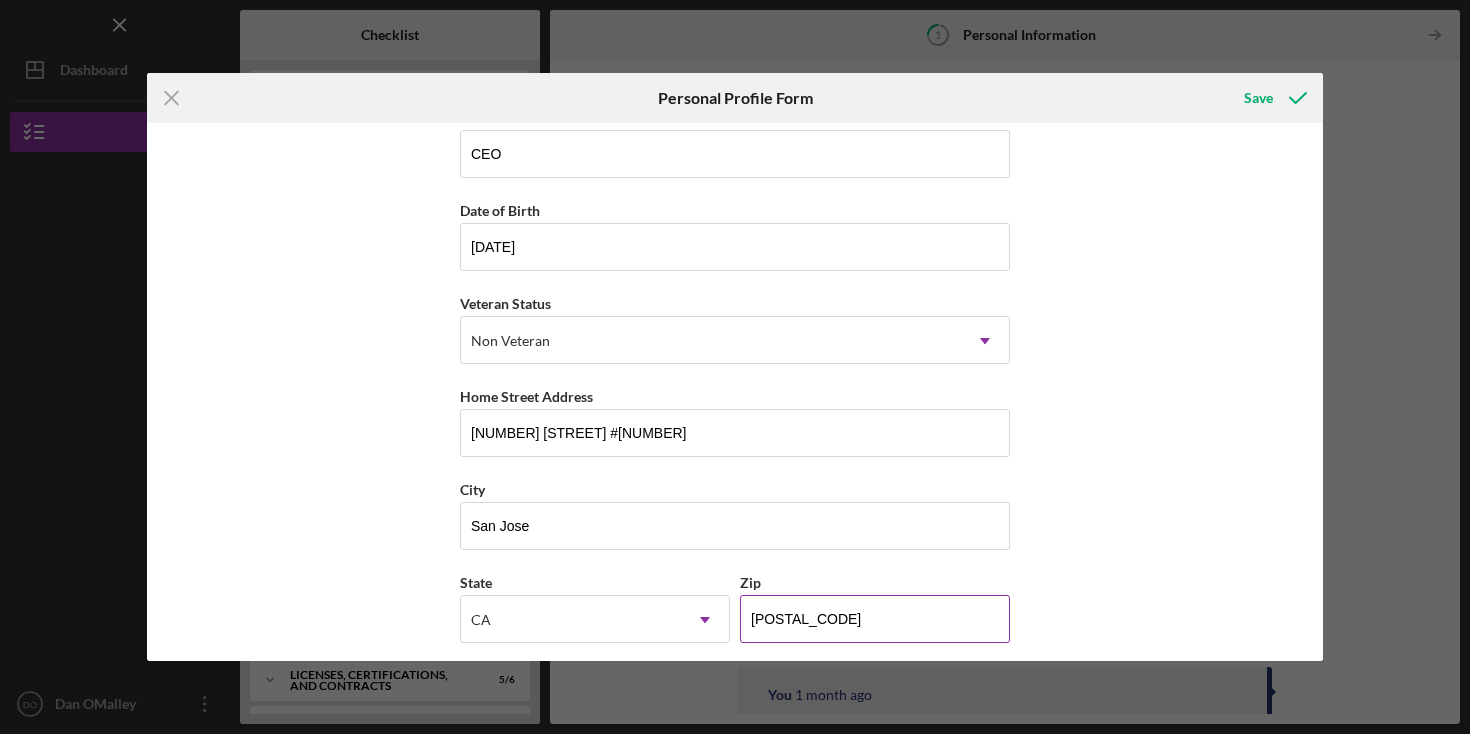 click on "[POSTAL_CODE]" at bounding box center [875, 619] 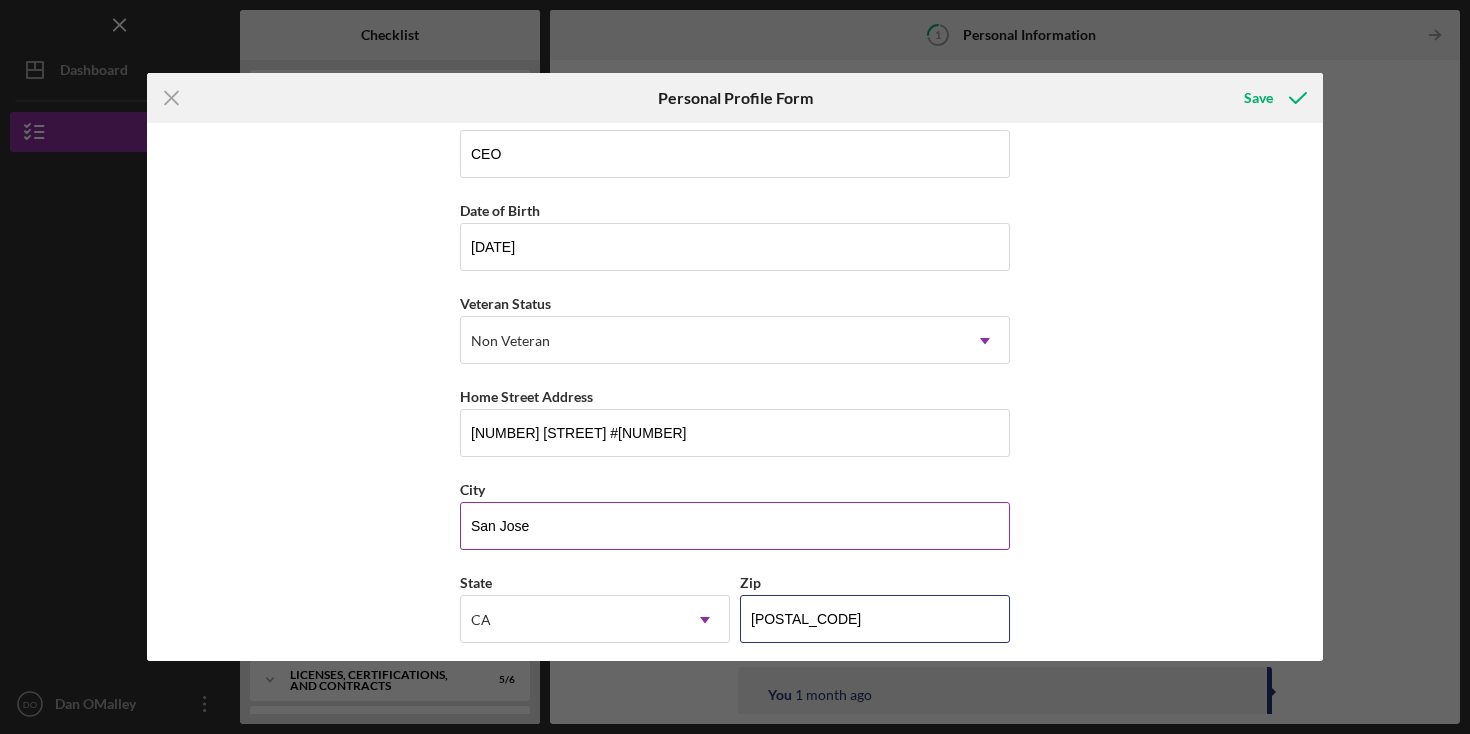 type on "[POSTAL_CODE]" 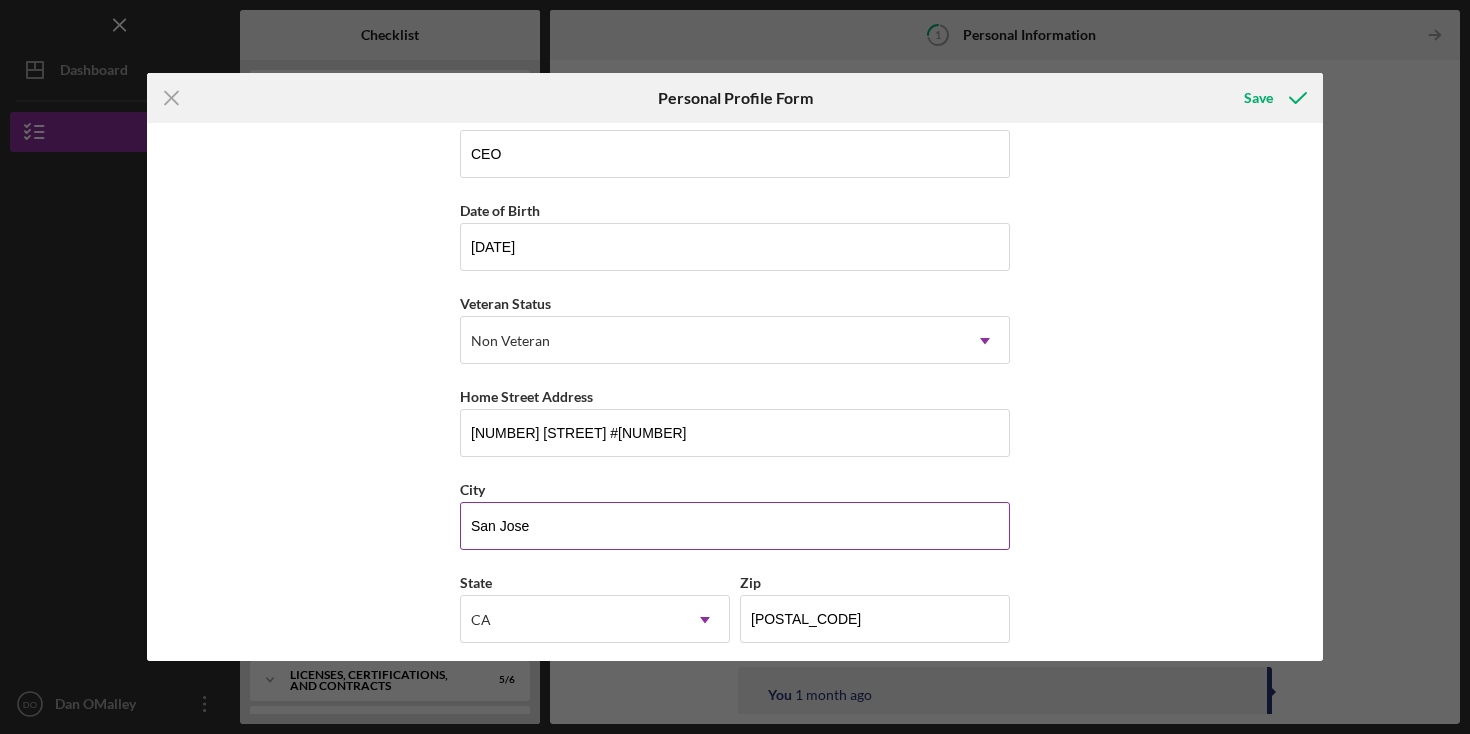 click on "San Jose" at bounding box center (735, 526) 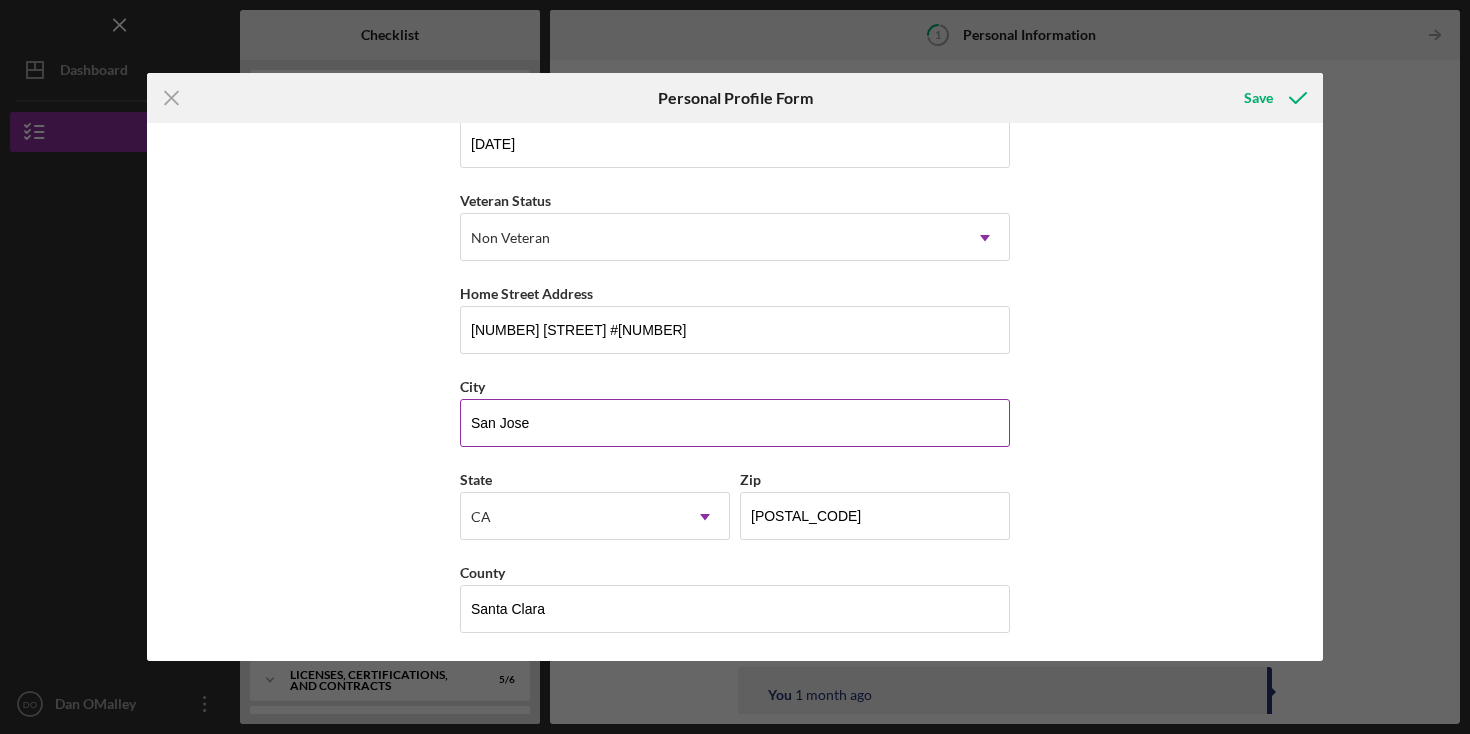 scroll, scrollTop: 227, scrollLeft: 0, axis: vertical 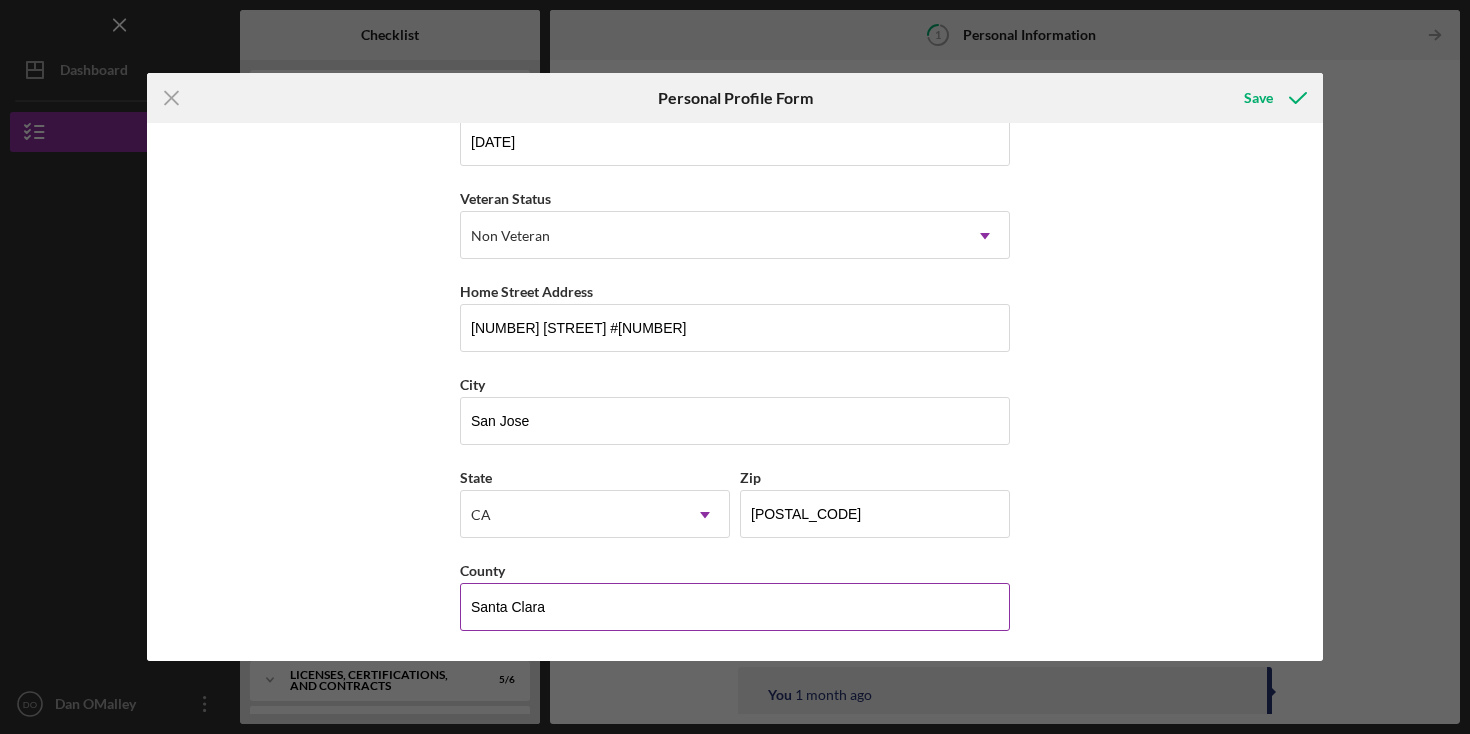 click on "Santa Clara" at bounding box center [735, 607] 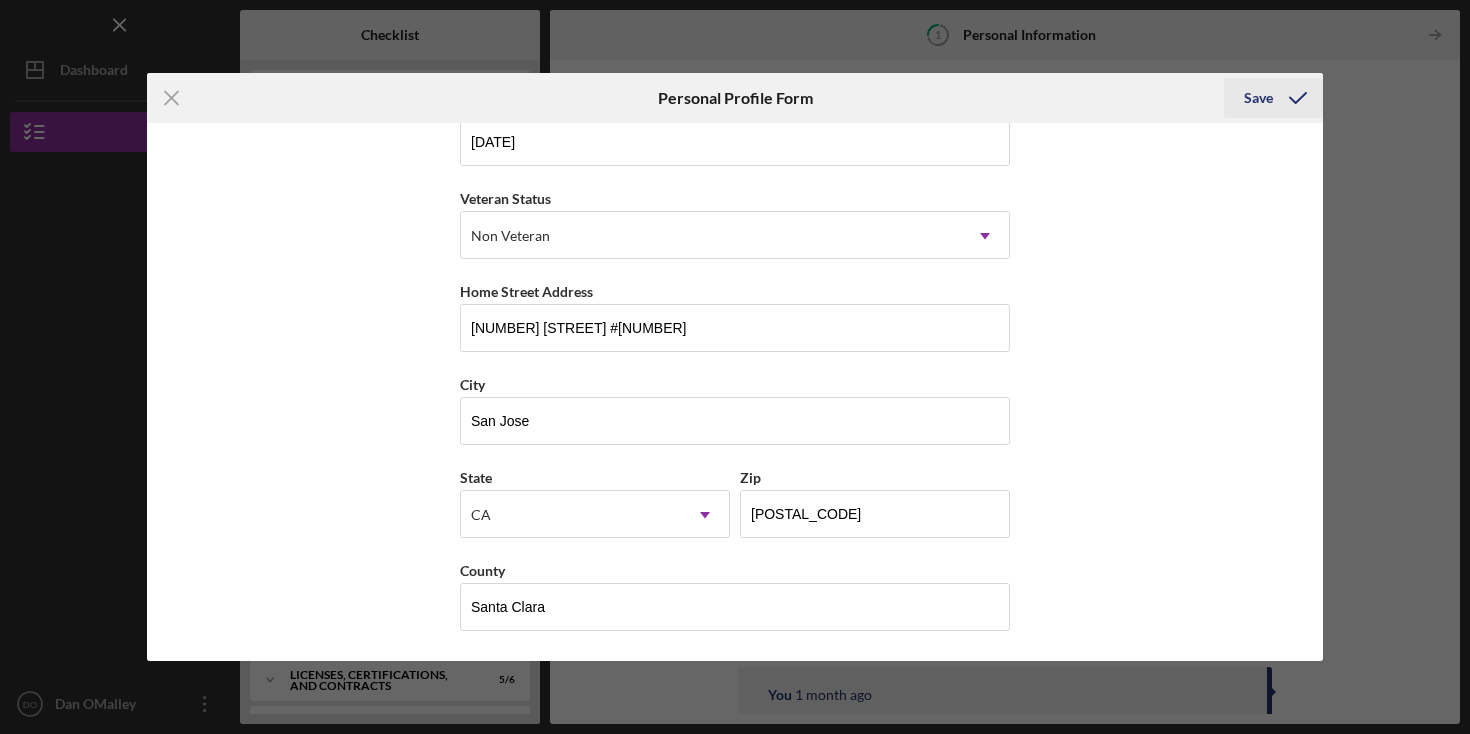 click on "Save" at bounding box center (1258, 98) 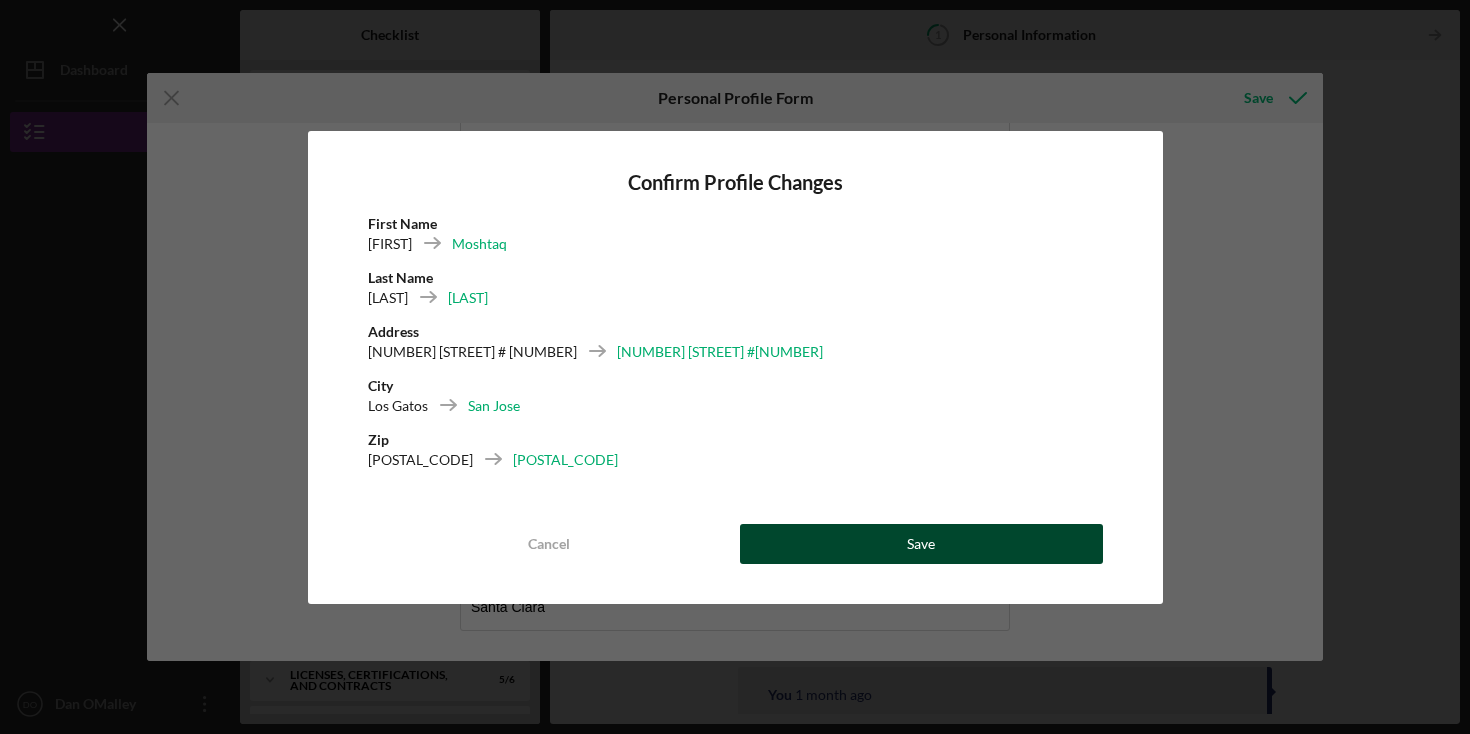 click on "Save" at bounding box center [921, 544] 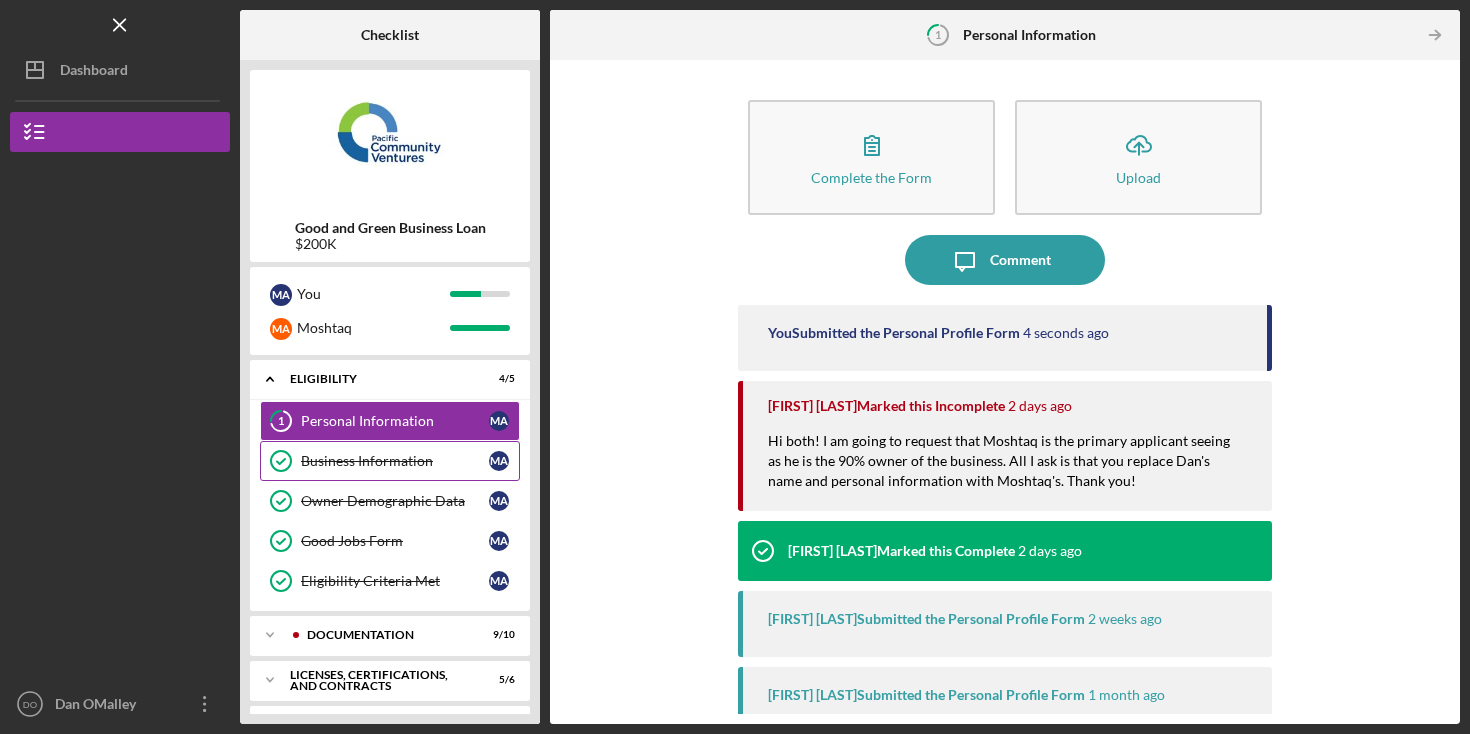 click on "Business Information" at bounding box center (395, 461) 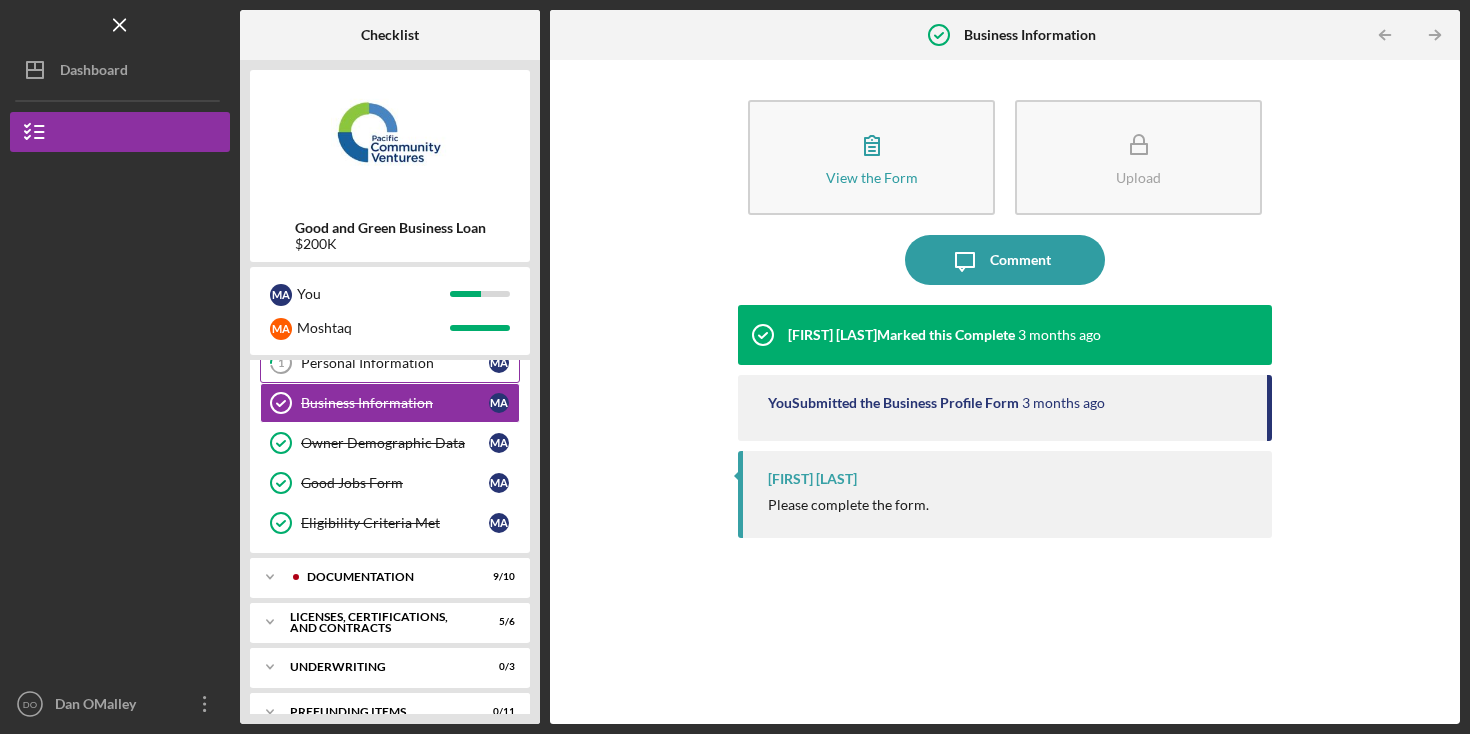 scroll, scrollTop: 25, scrollLeft: 0, axis: vertical 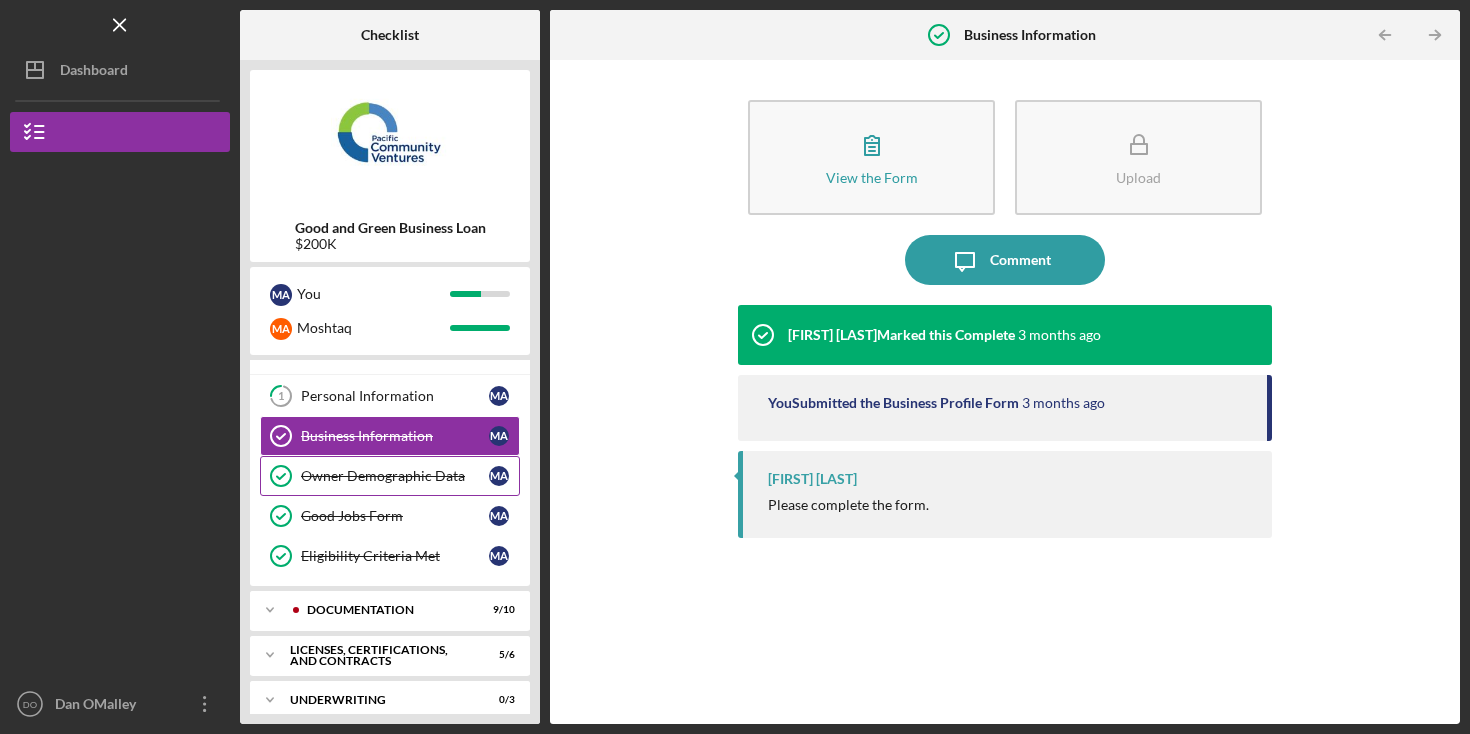 click on "Owner Demographic Data Owner Demographic Data M A" at bounding box center [390, 476] 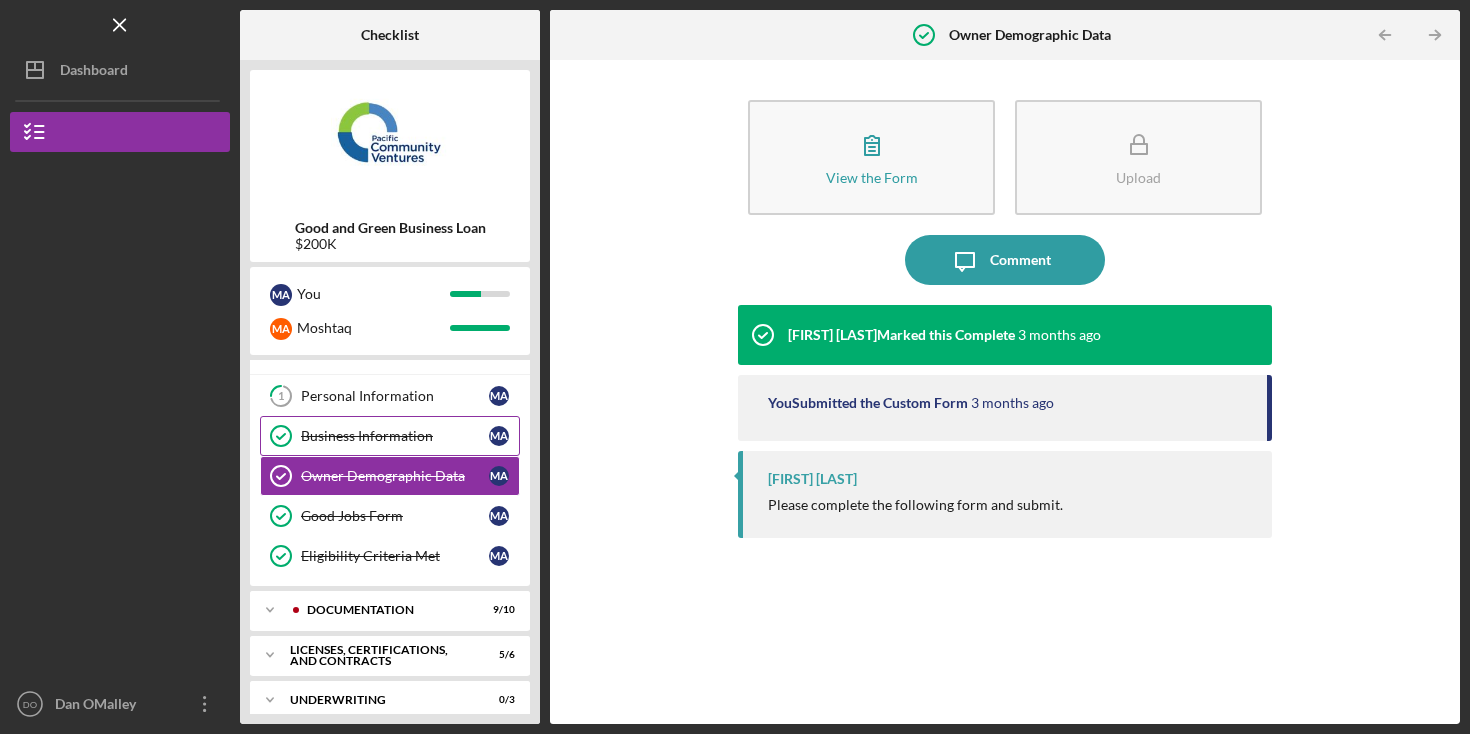 click on "Business Information" at bounding box center (395, 436) 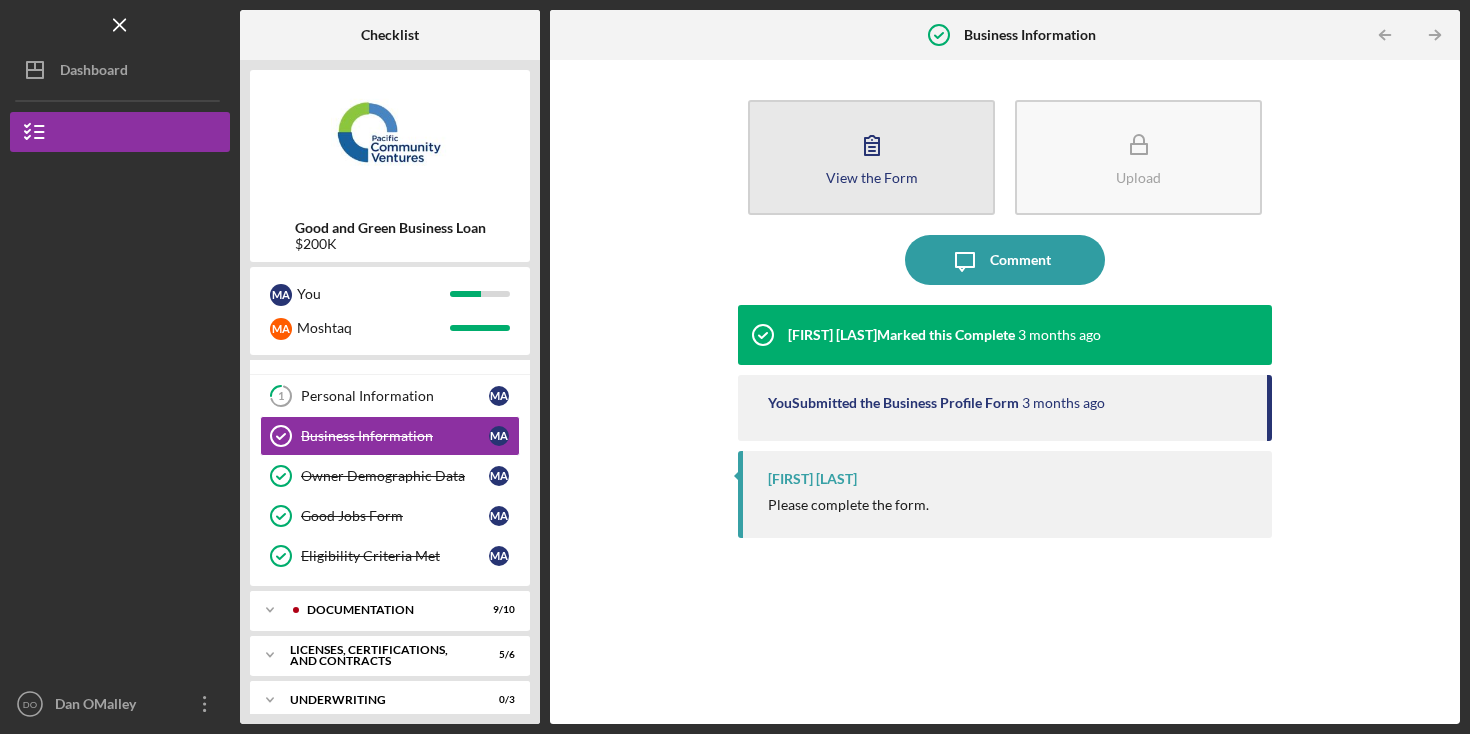 click on "View the Form Form" at bounding box center [871, 157] 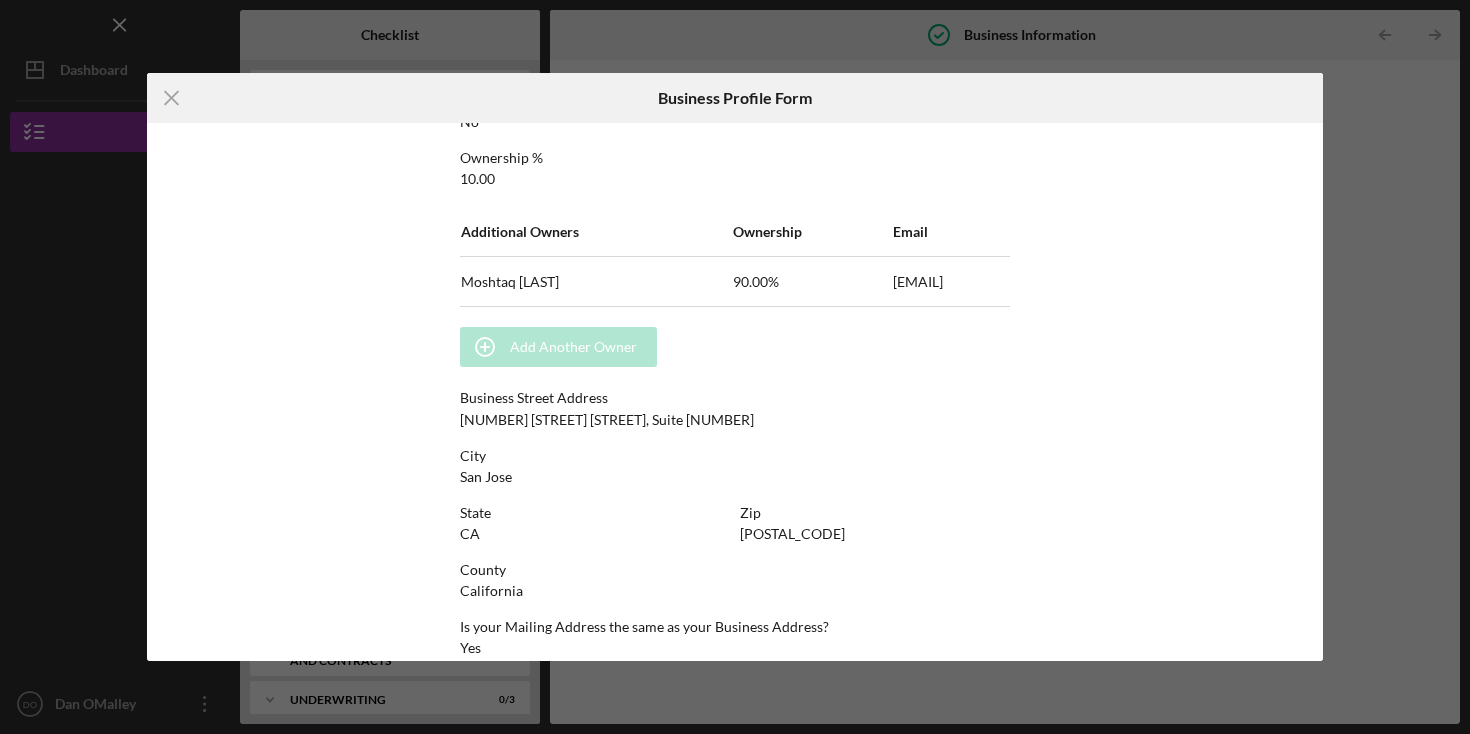 scroll, scrollTop: 1084, scrollLeft: 0, axis: vertical 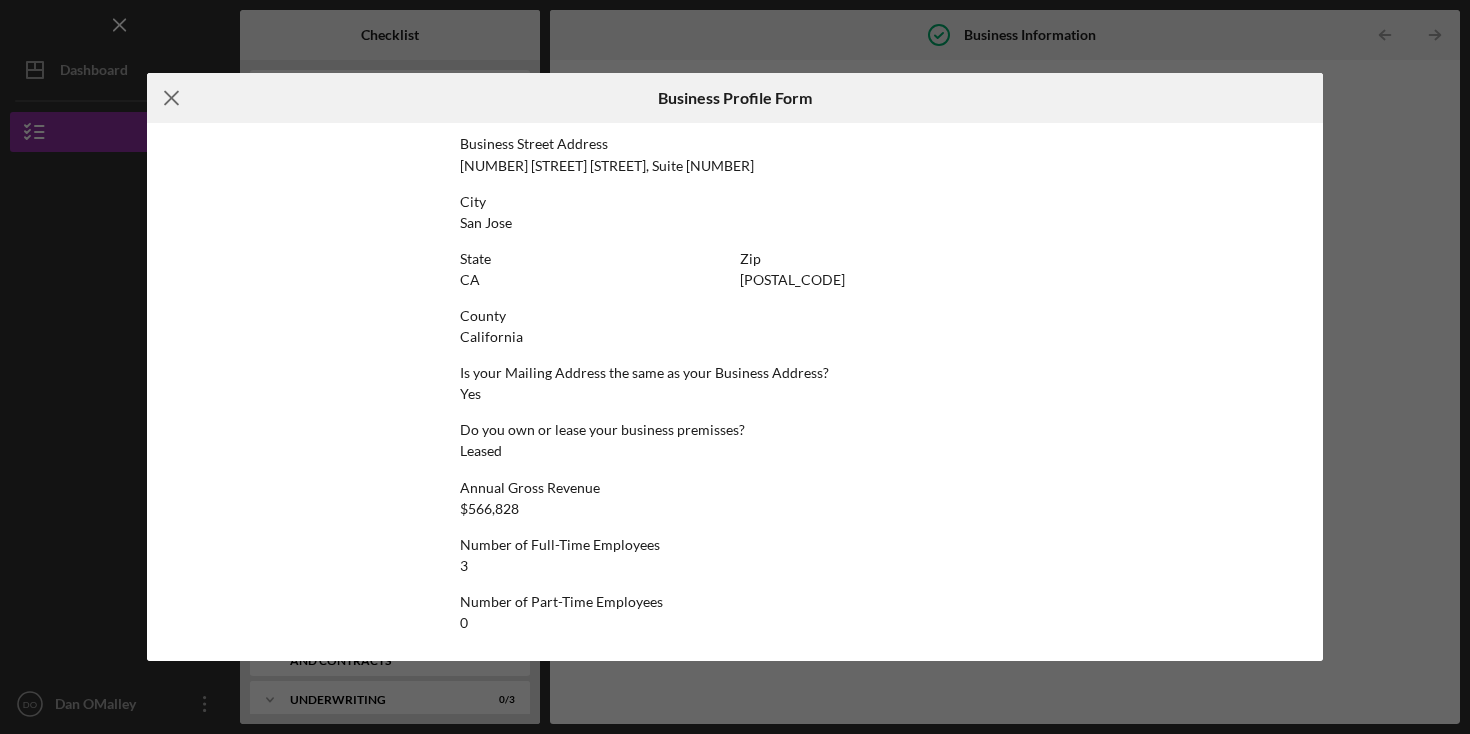 click 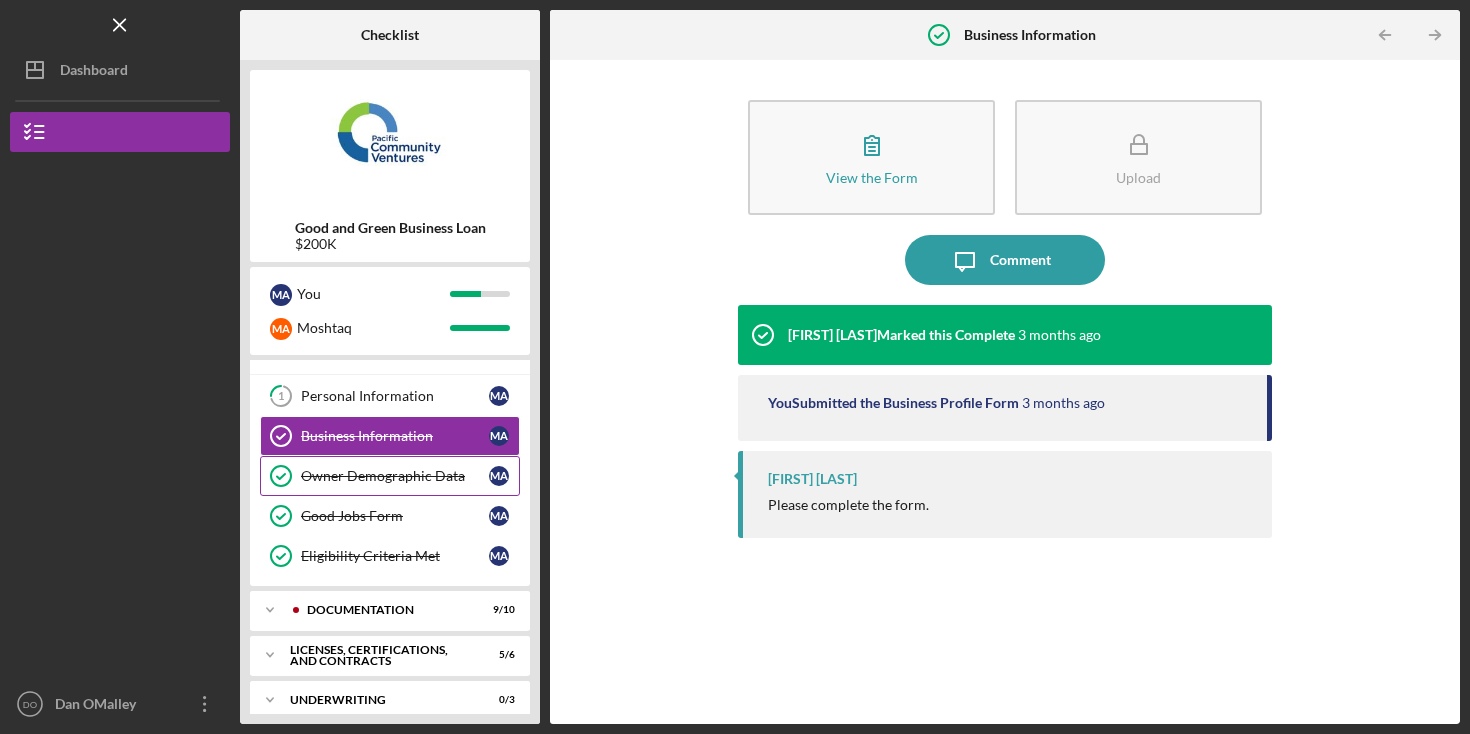 click on "Owner Demographic Data" at bounding box center (395, 476) 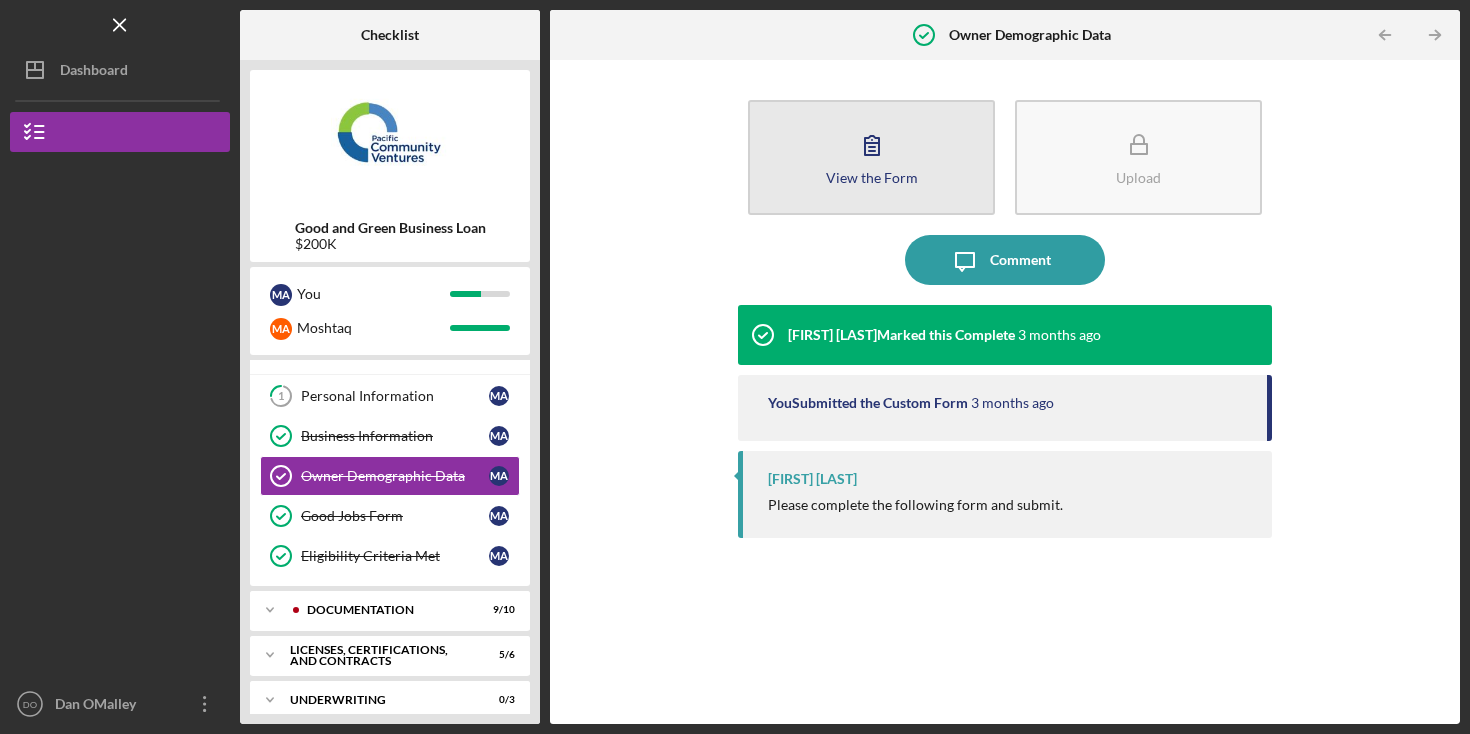 click 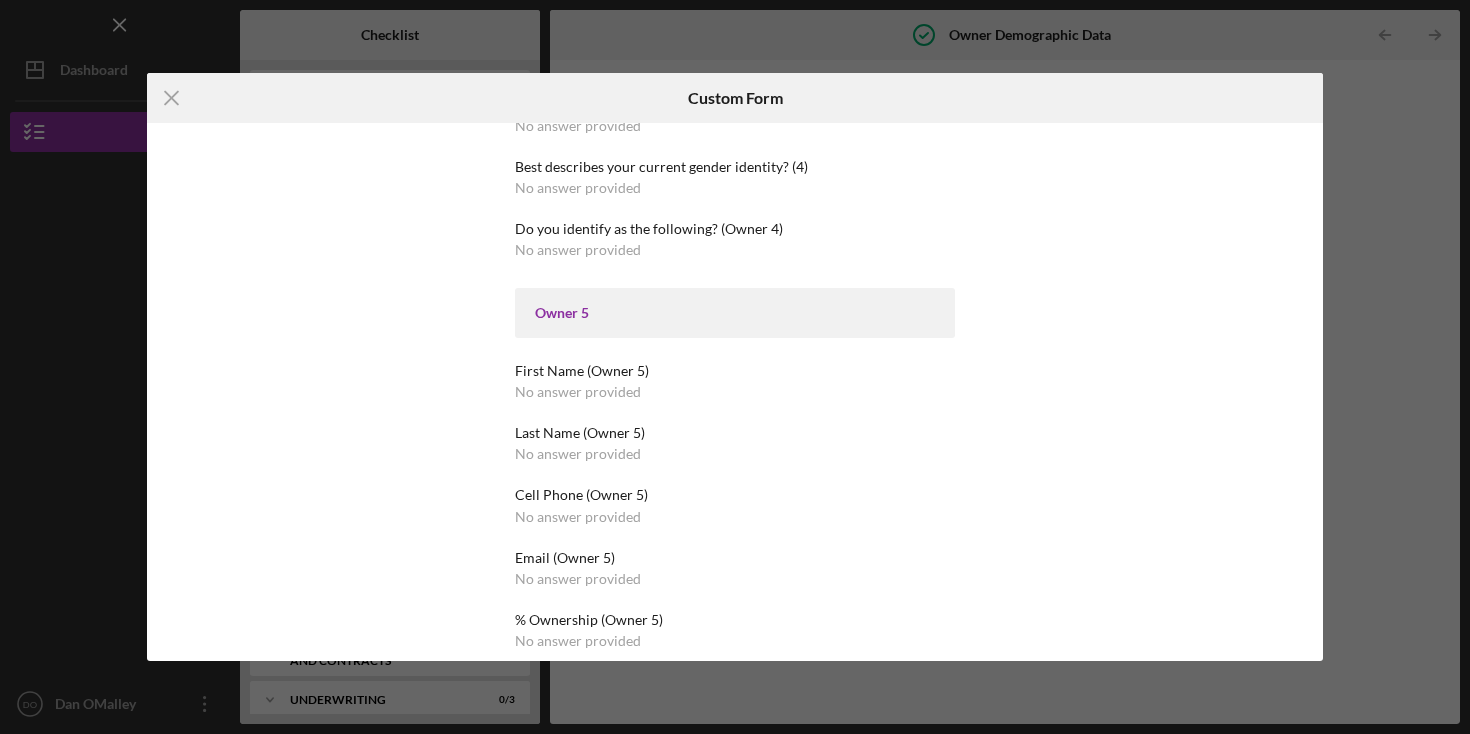 scroll, scrollTop: 3238, scrollLeft: 0, axis: vertical 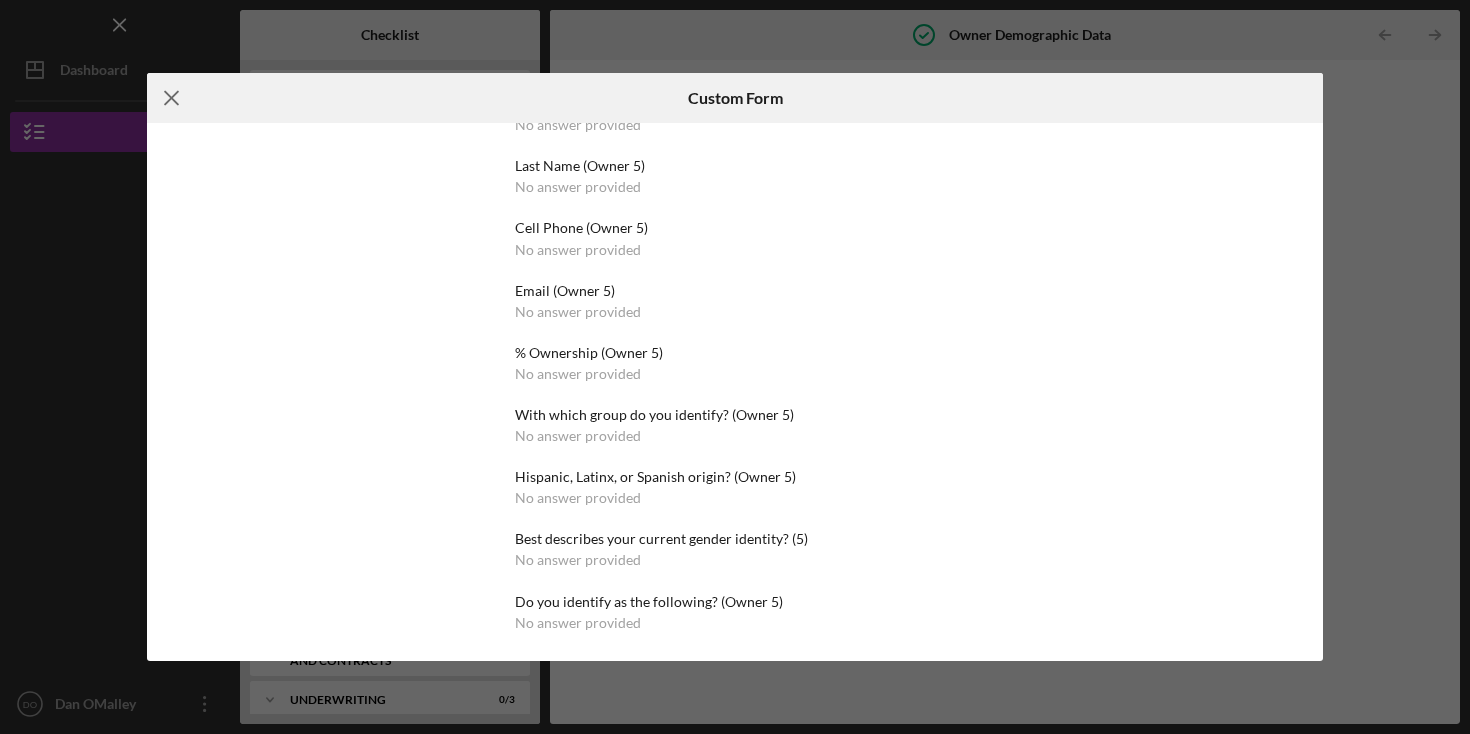 click on "Icon/Menu Close" 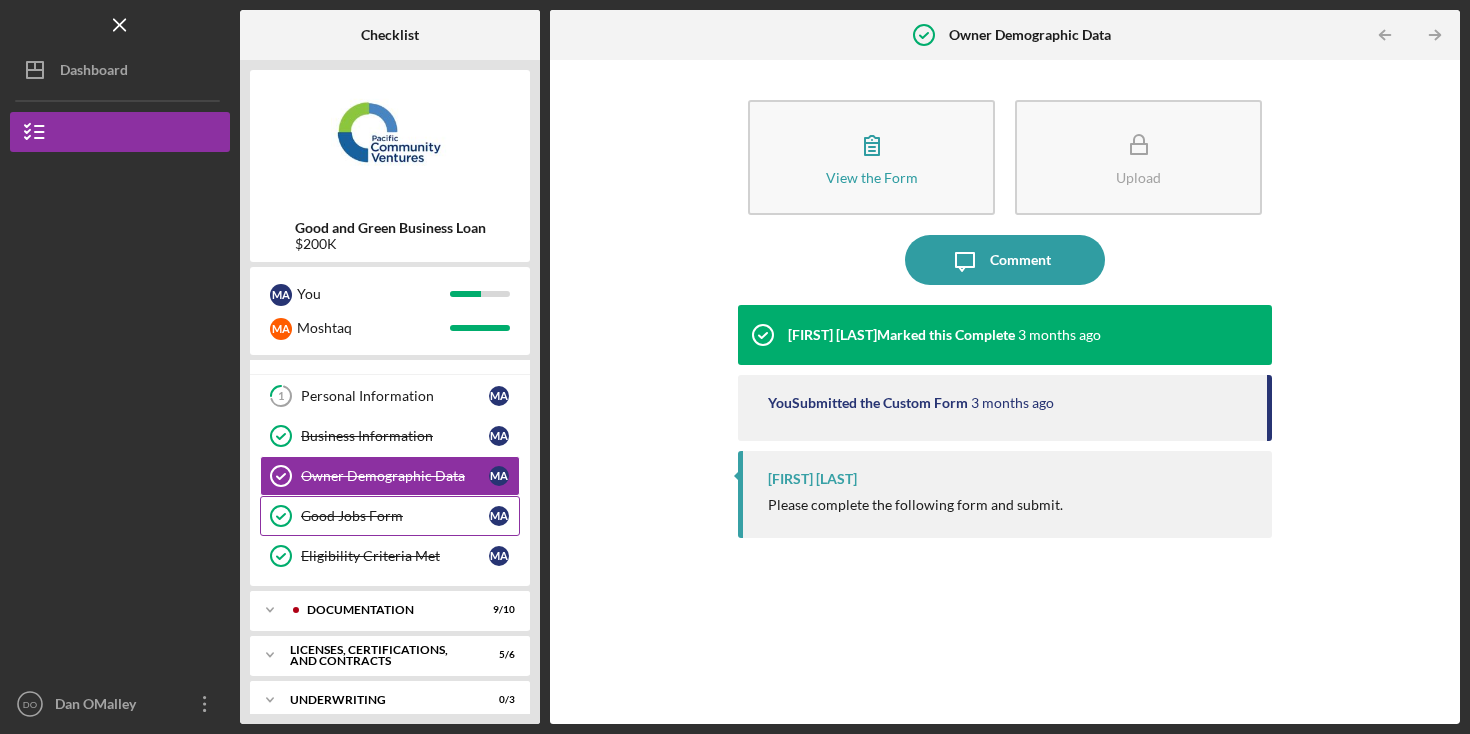 click on "Good Jobs Form" at bounding box center (395, 516) 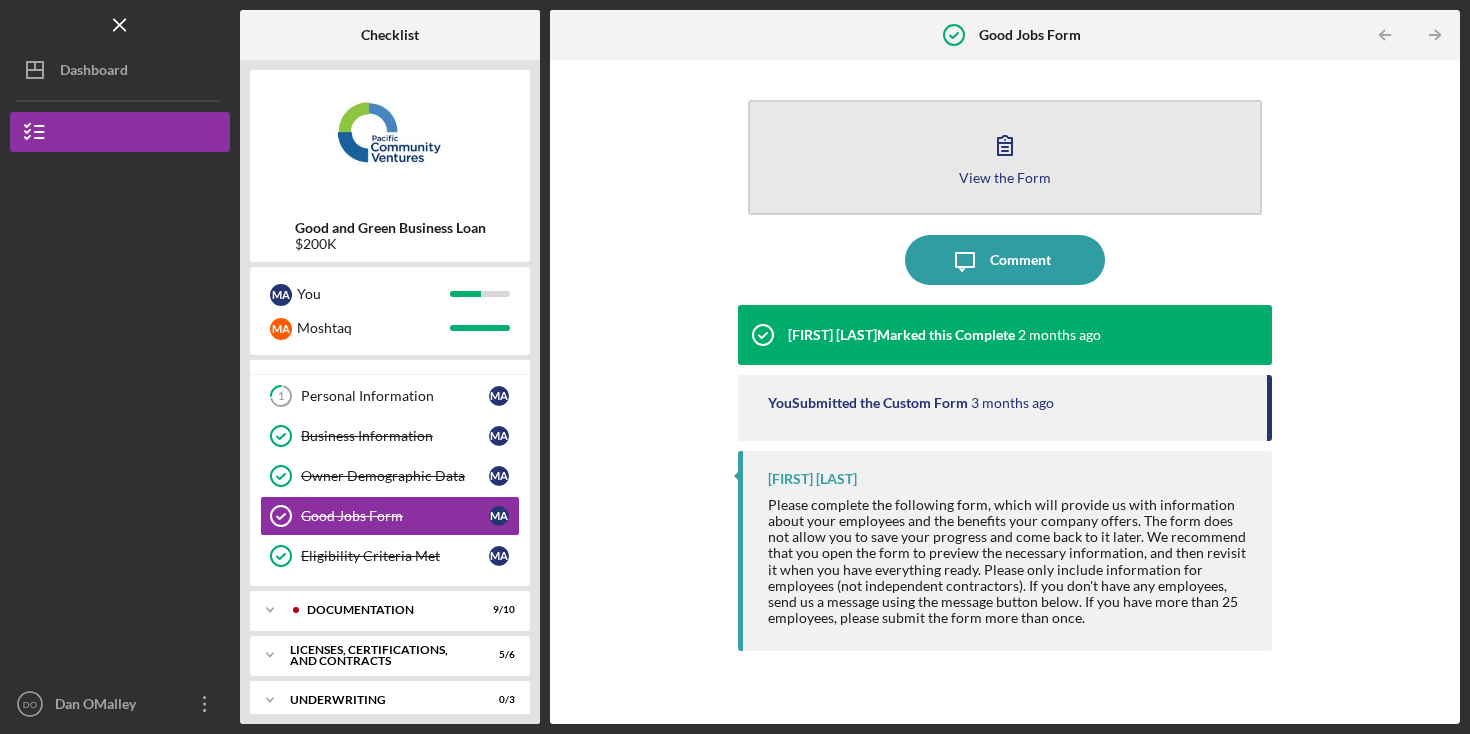click on "View the Form Form" at bounding box center [1005, 157] 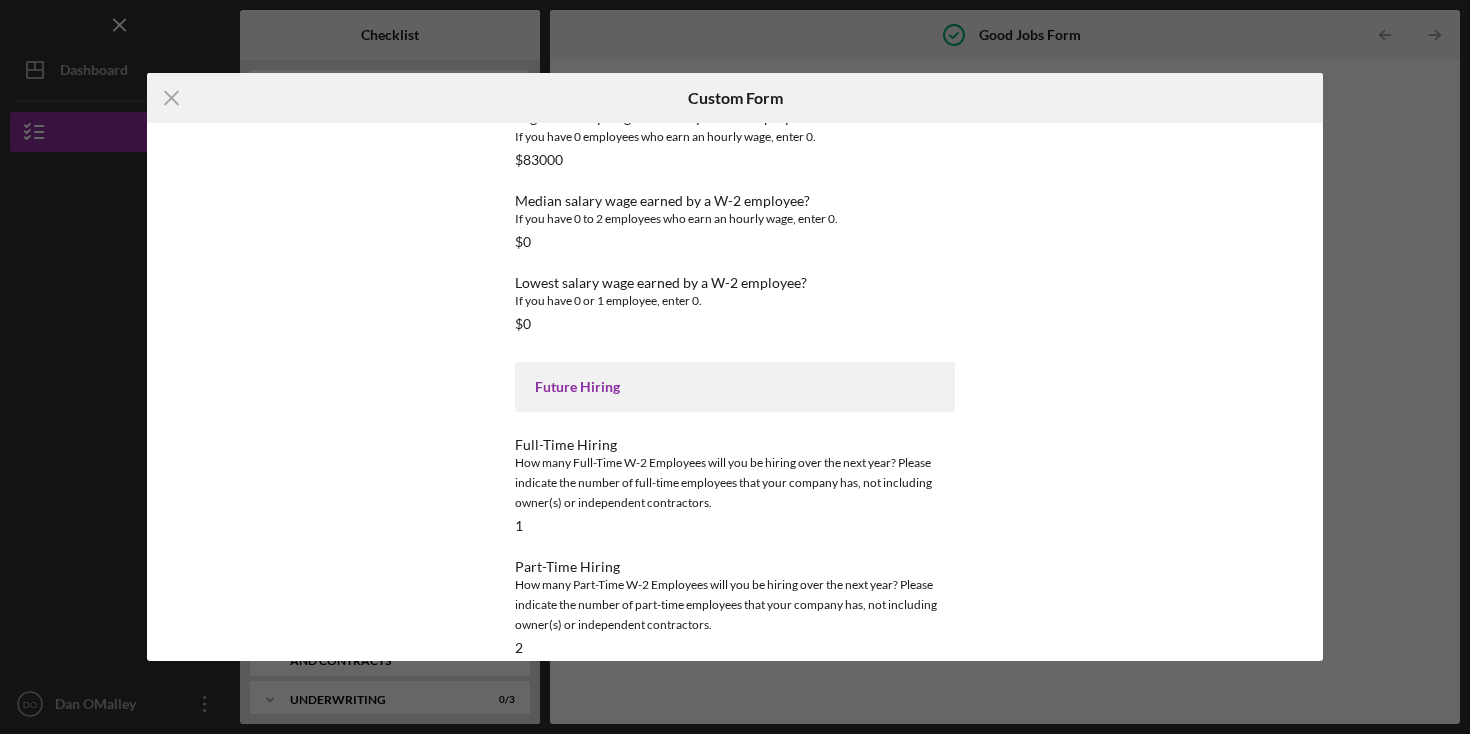 scroll, scrollTop: 2873, scrollLeft: 0, axis: vertical 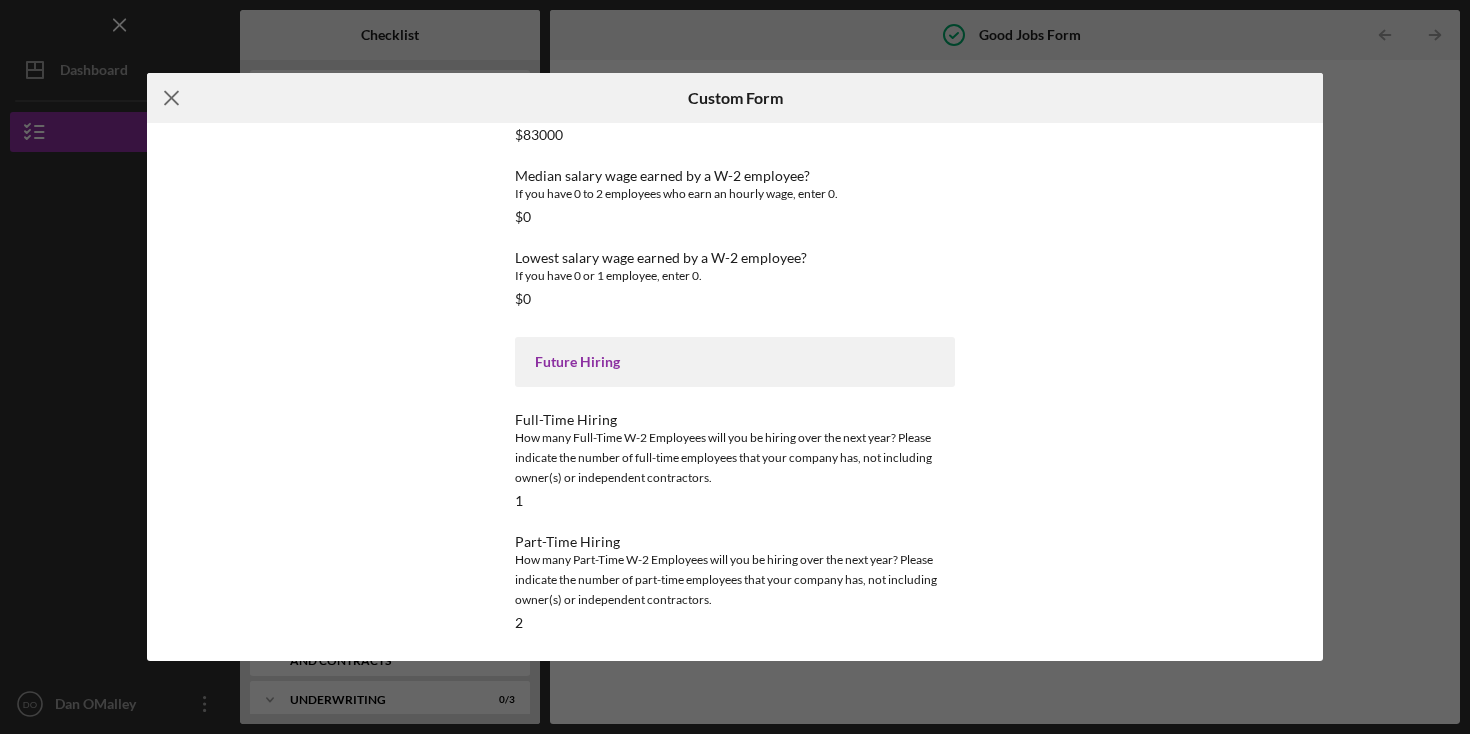 click on "Icon/Menu Close" 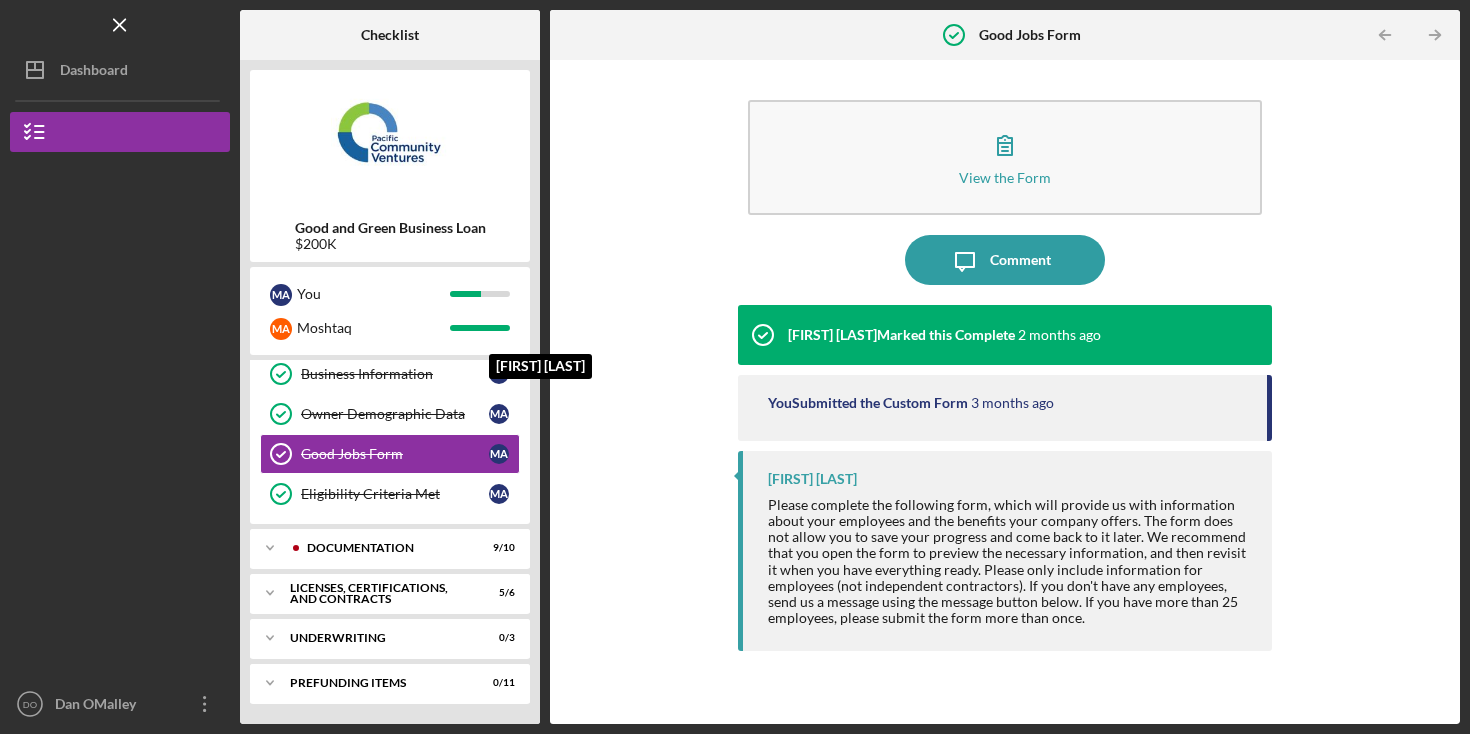 scroll, scrollTop: 84, scrollLeft: 0, axis: vertical 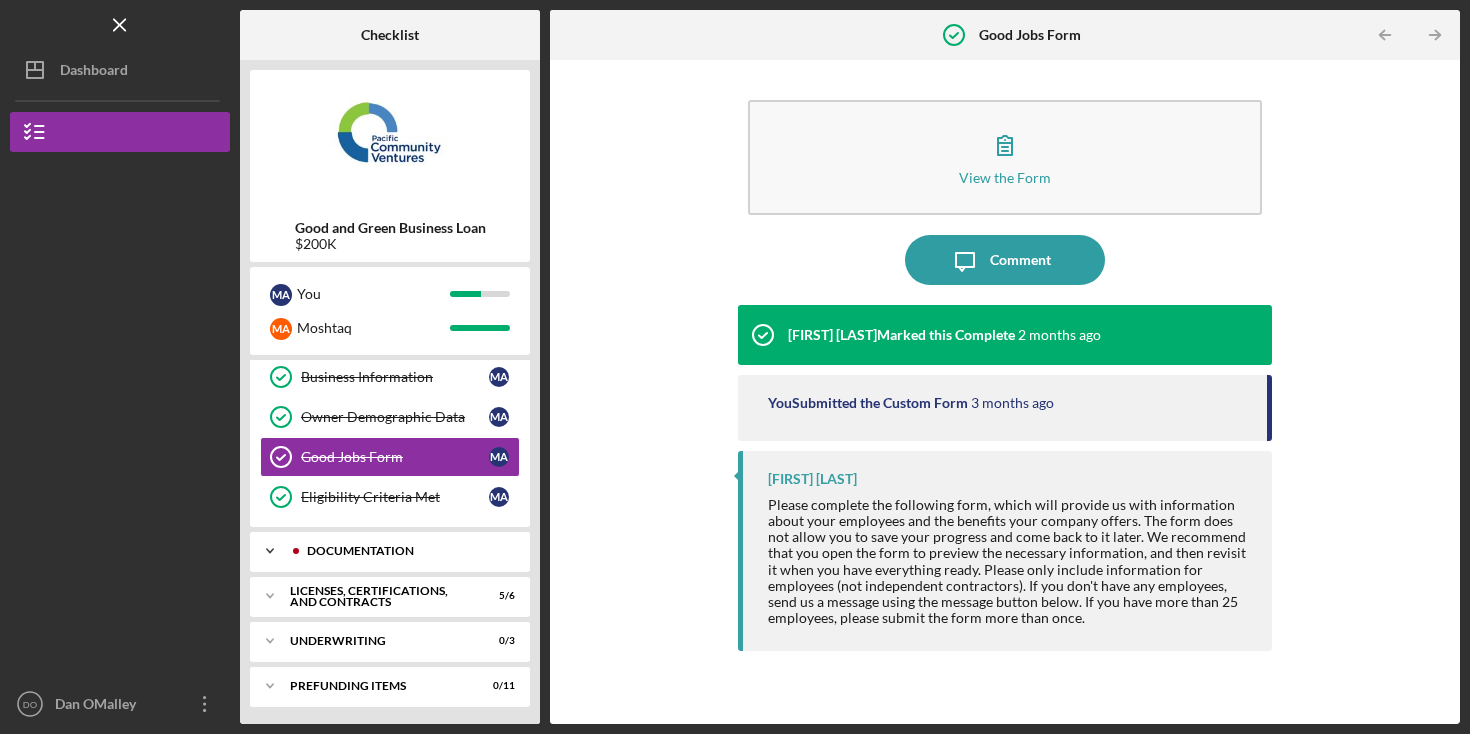 click on "Icon/Expander Documentation 9 / 10" at bounding box center (390, 551) 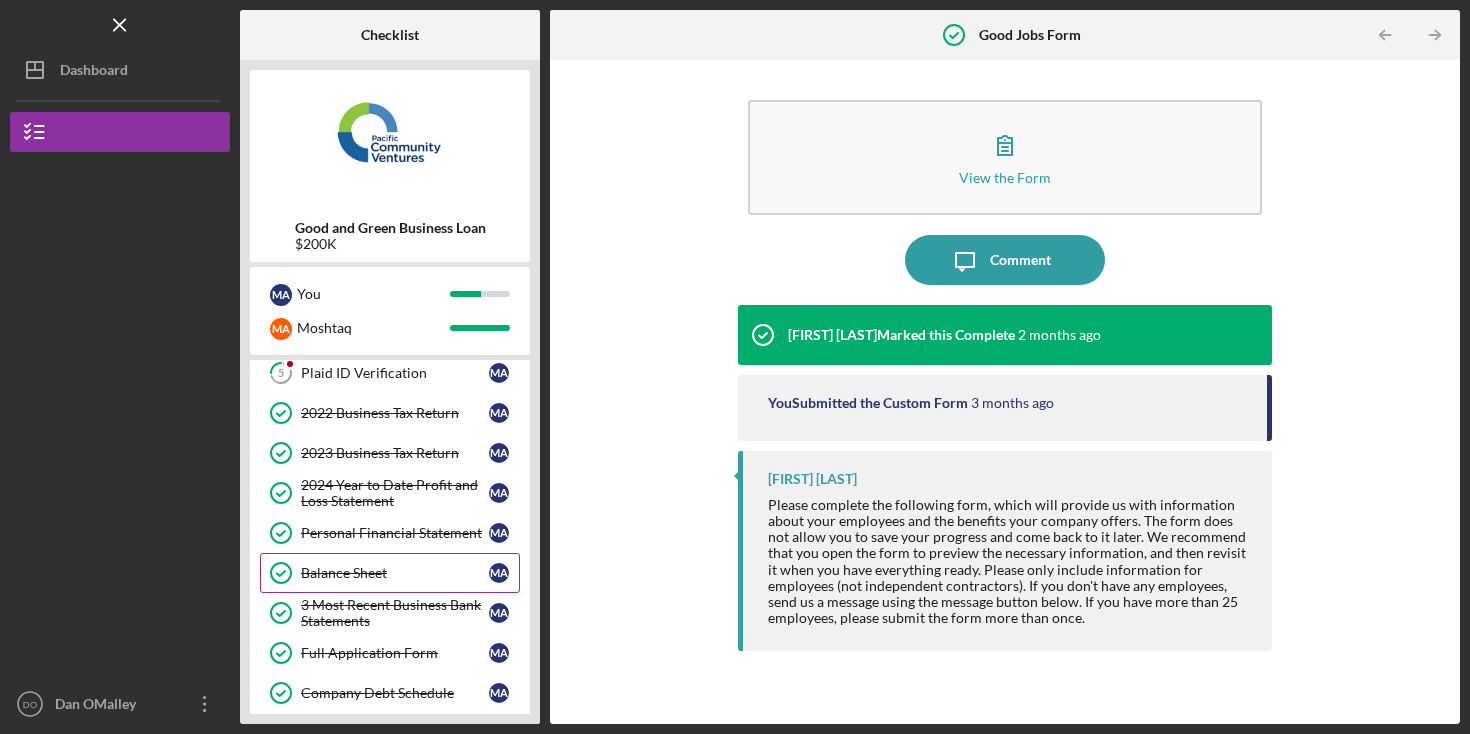 scroll, scrollTop: 292, scrollLeft: 0, axis: vertical 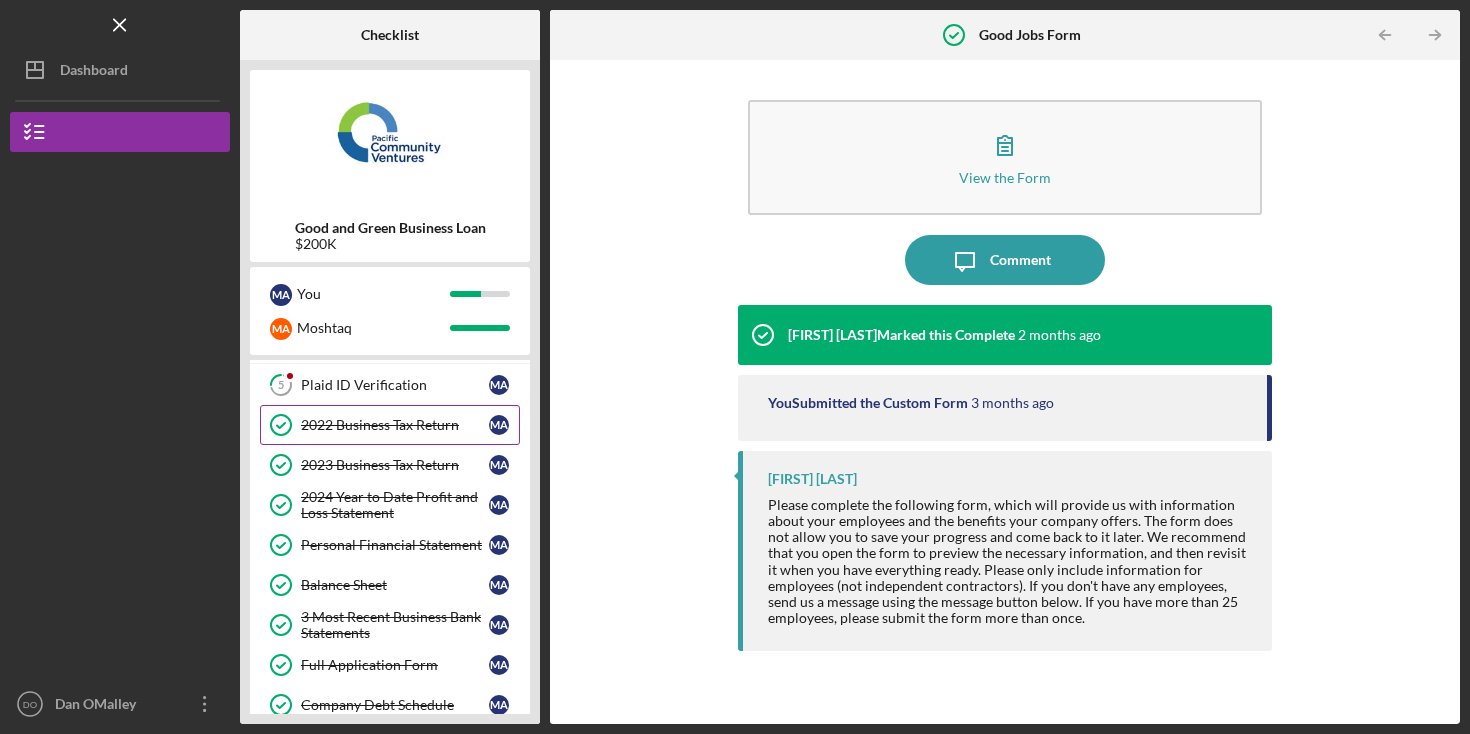click on "2022 Business Tax Return" at bounding box center (395, 425) 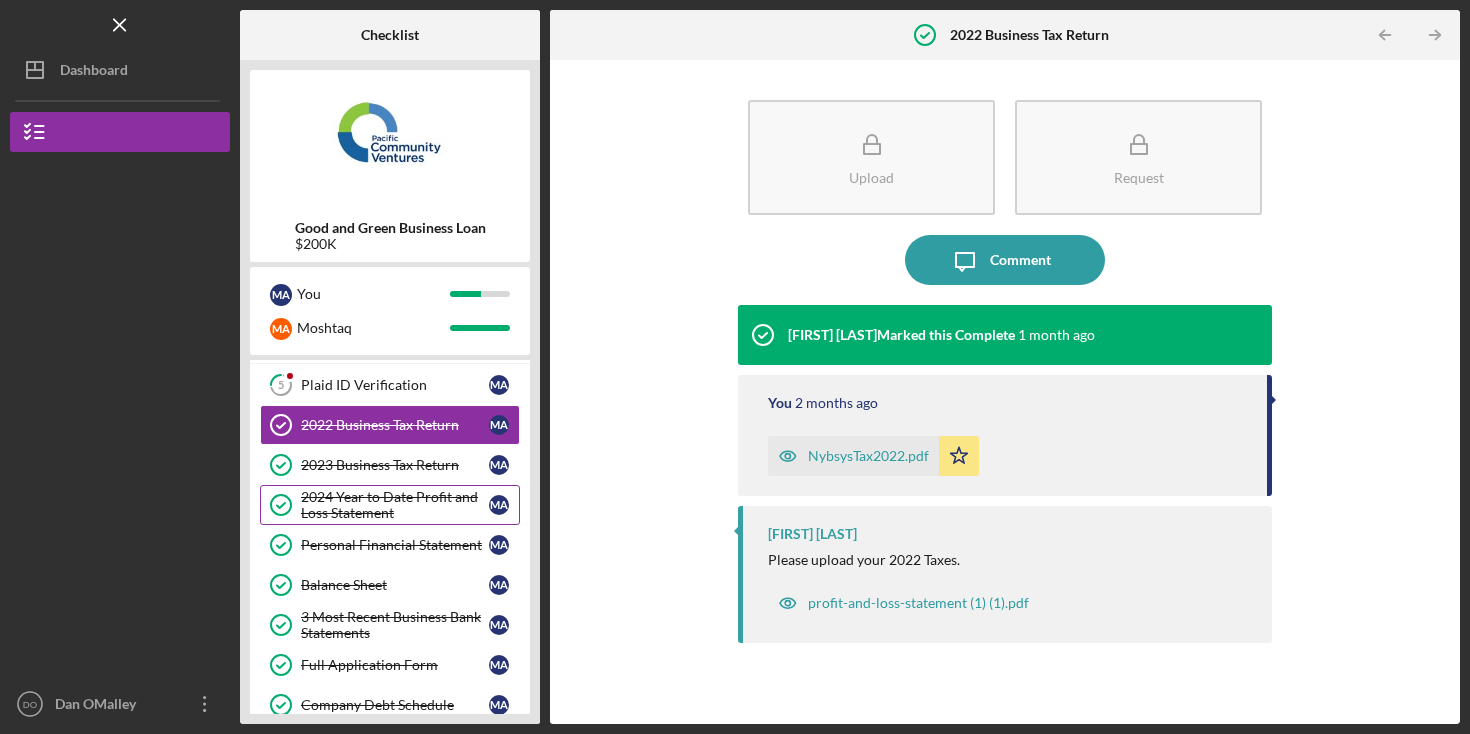 click on "2024 Year to Date Profit and Loss Statement" at bounding box center (395, 505) 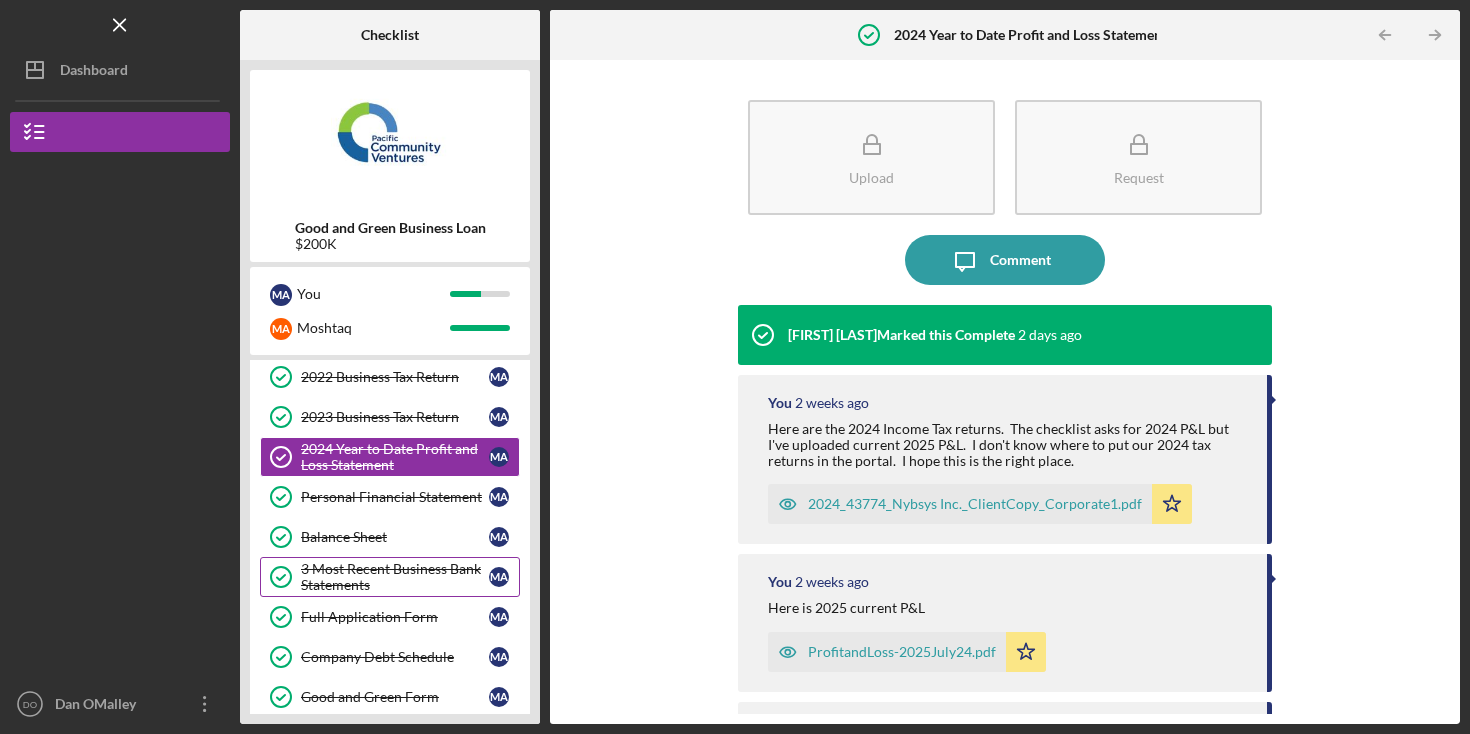 scroll, scrollTop: 347, scrollLeft: 0, axis: vertical 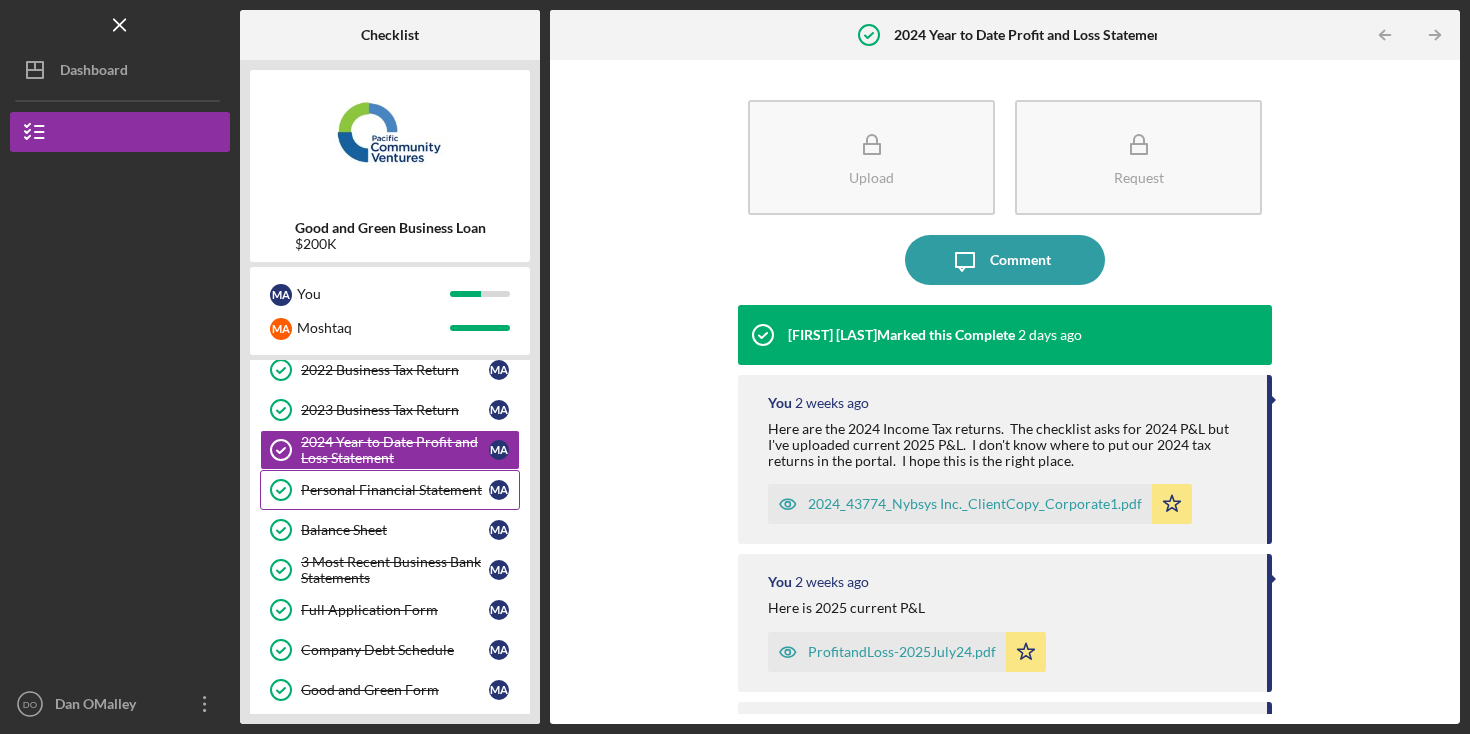 click on "Personal Financial Statement" at bounding box center (395, 490) 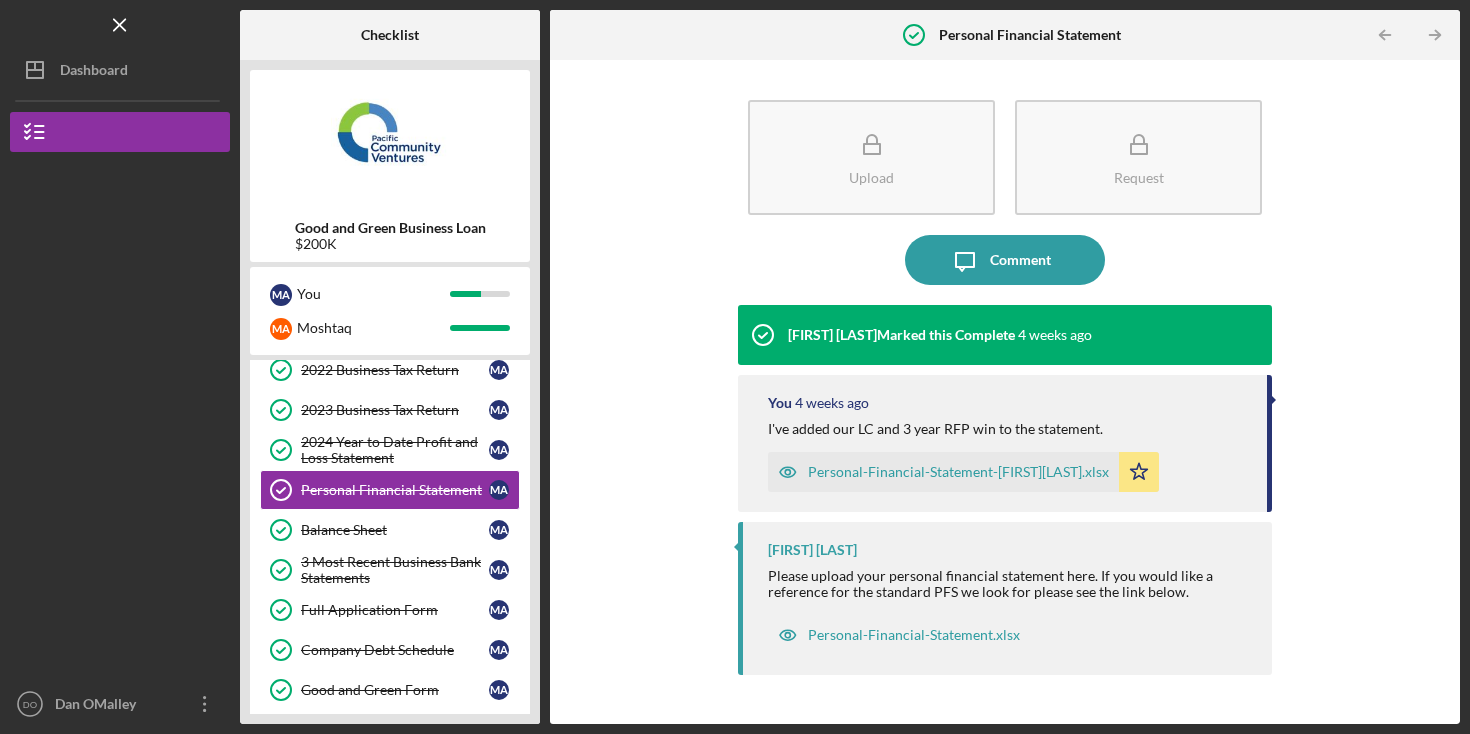 click on "Personal-Financial-Statement-[FIRST][LAST].xlsx" at bounding box center [958, 472] 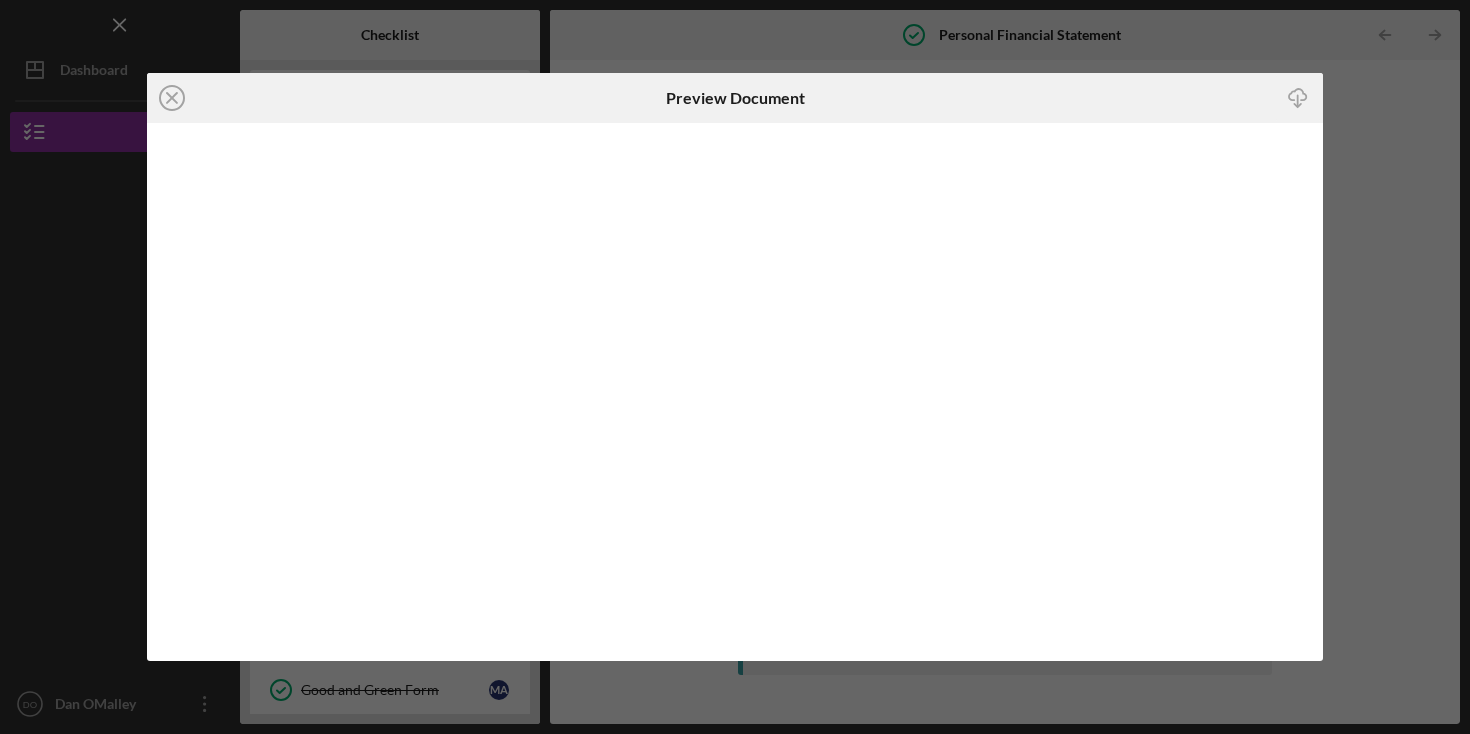 click on "Icon/Close Preview Document Icon/Download" at bounding box center (735, 367) 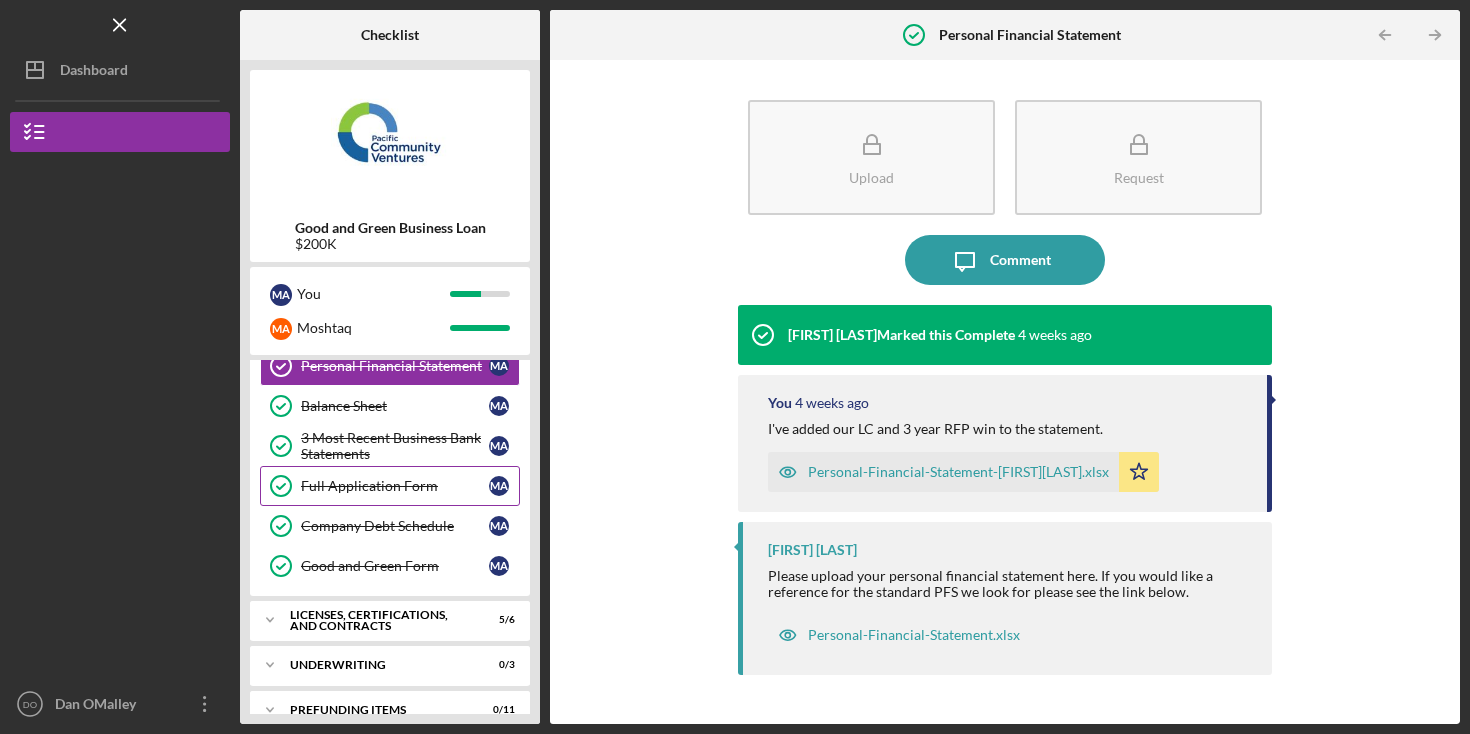 scroll, scrollTop: 498, scrollLeft: 0, axis: vertical 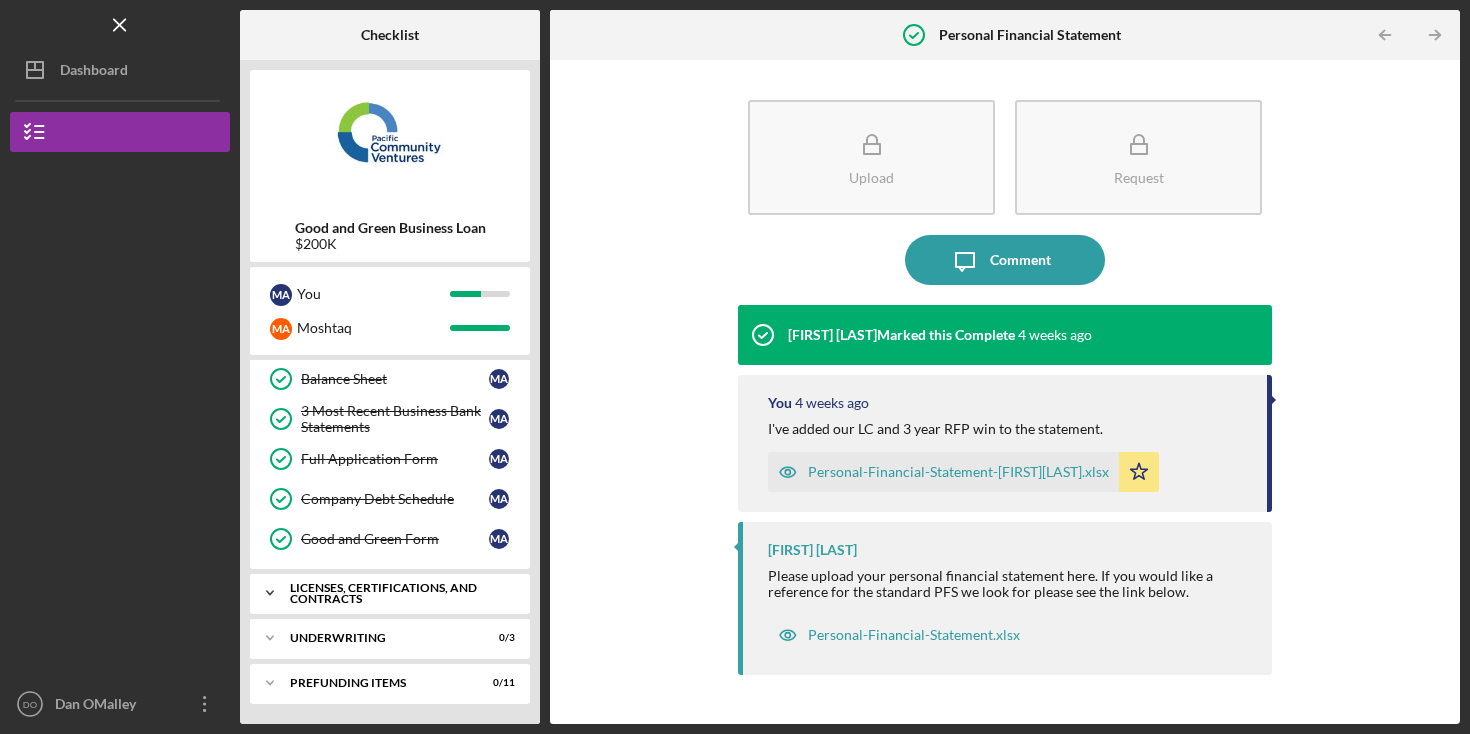 click on "Licenses, Certifications, and Contracts" at bounding box center (397, 593) 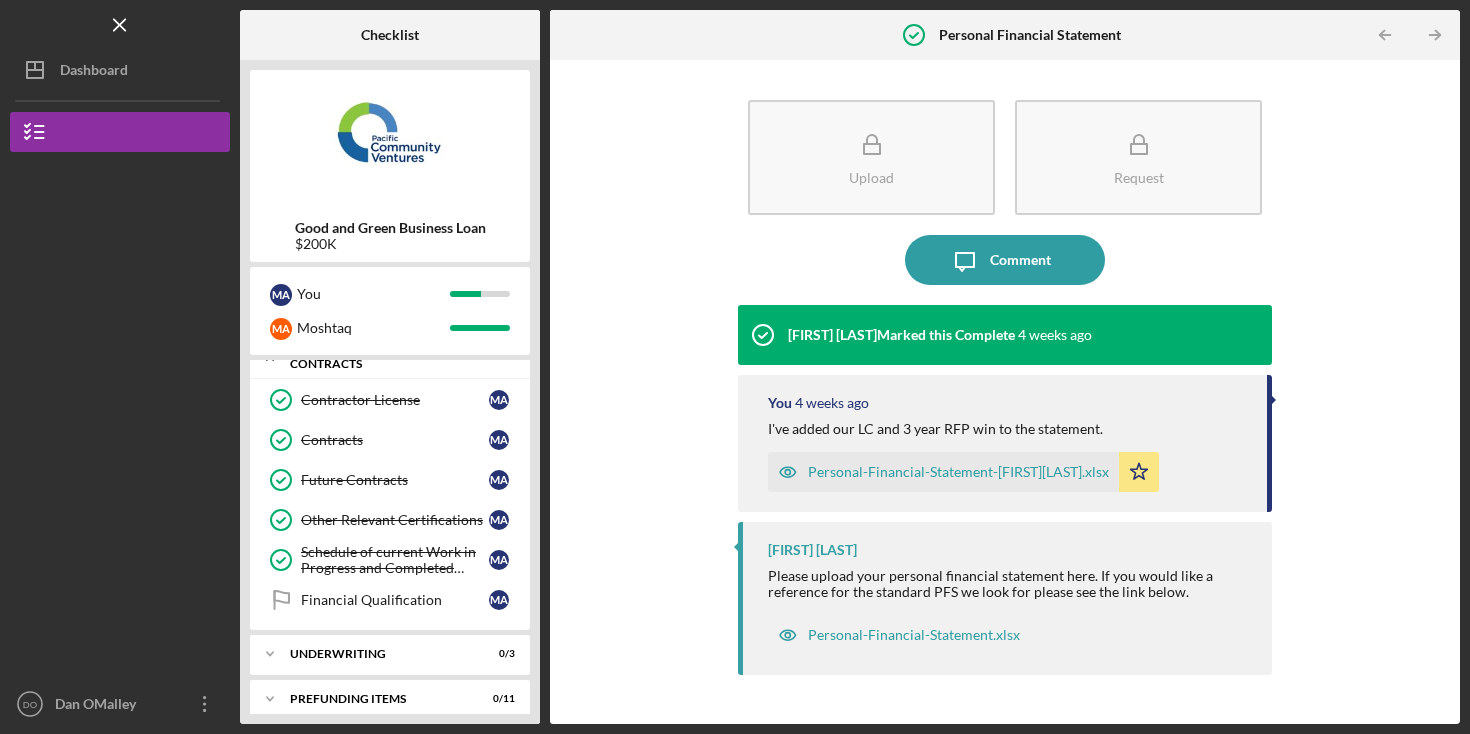 scroll, scrollTop: 749, scrollLeft: 0, axis: vertical 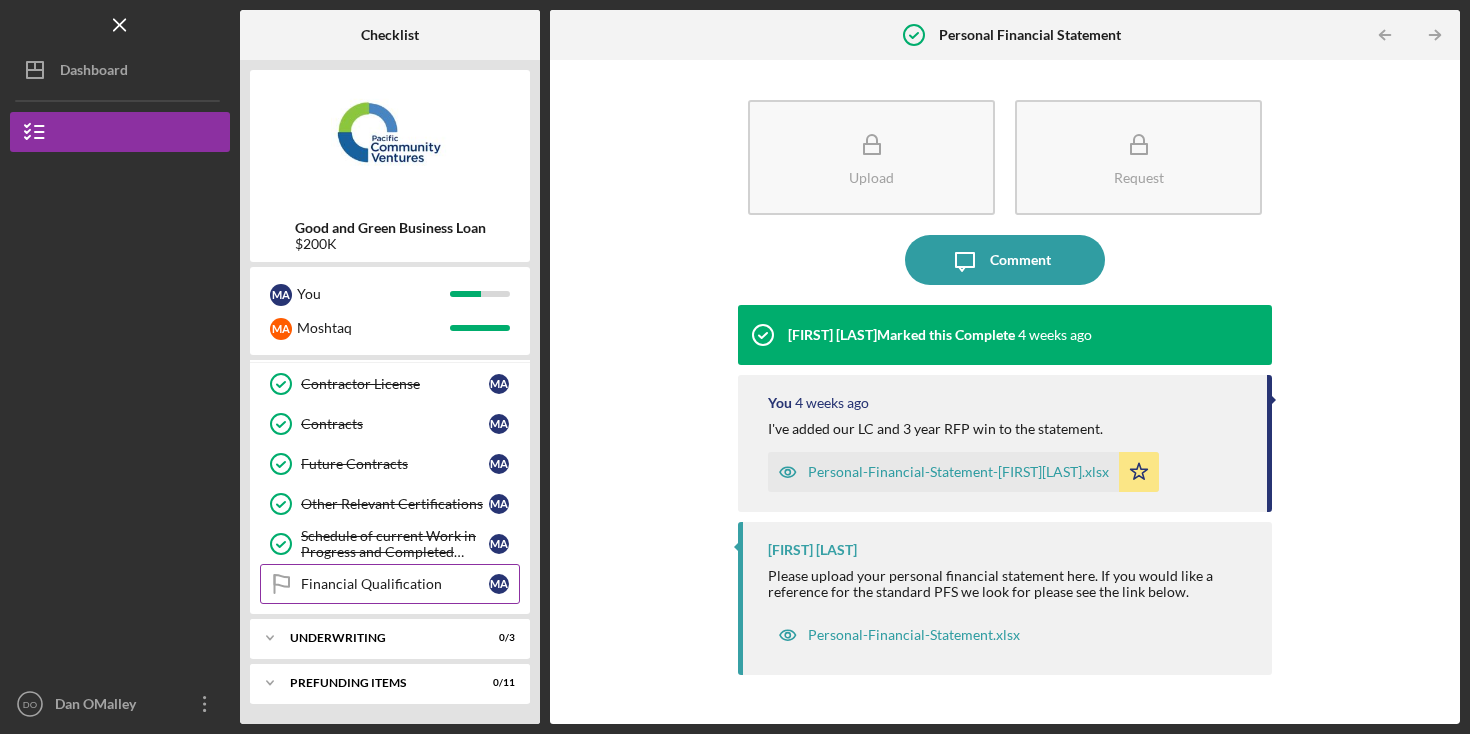 click on "Financial Qualification" at bounding box center (395, 584) 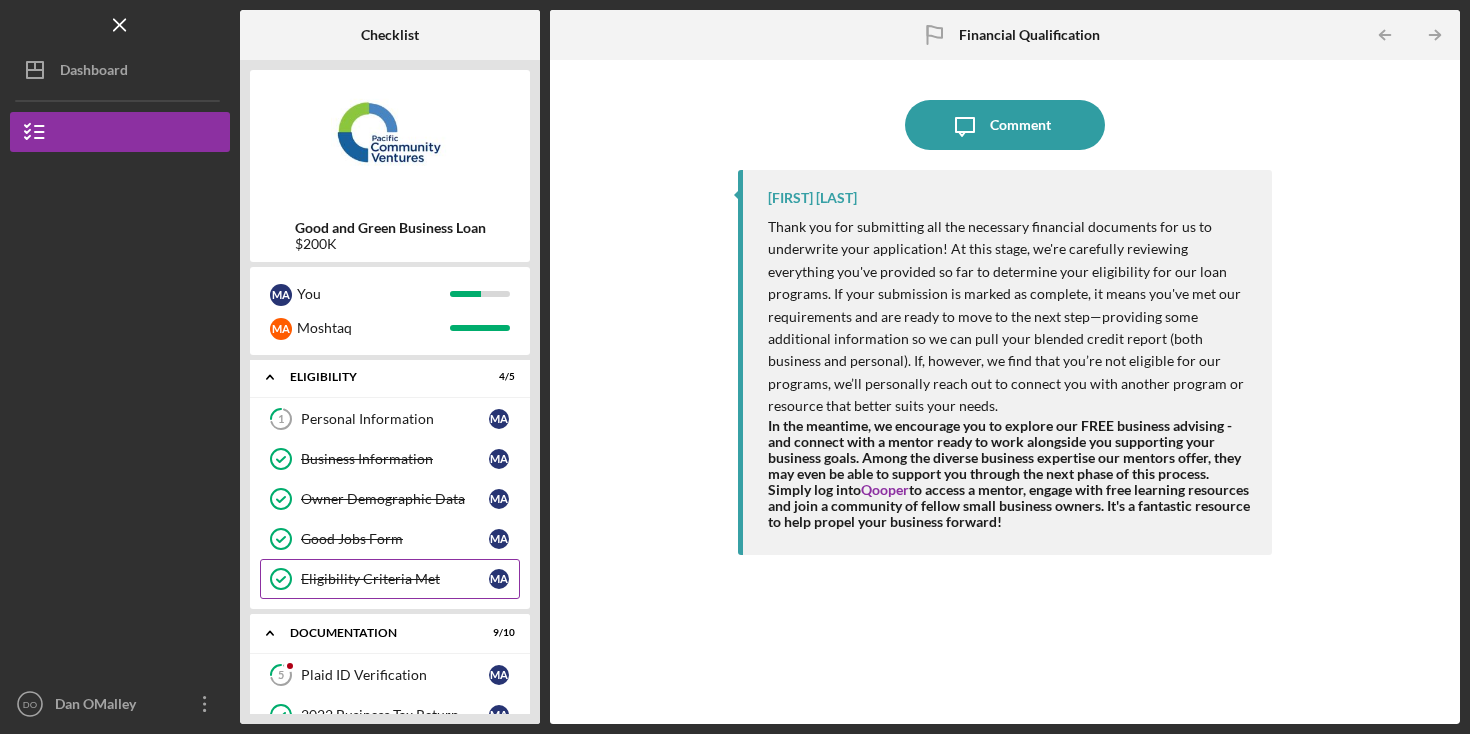 scroll, scrollTop: 0, scrollLeft: 0, axis: both 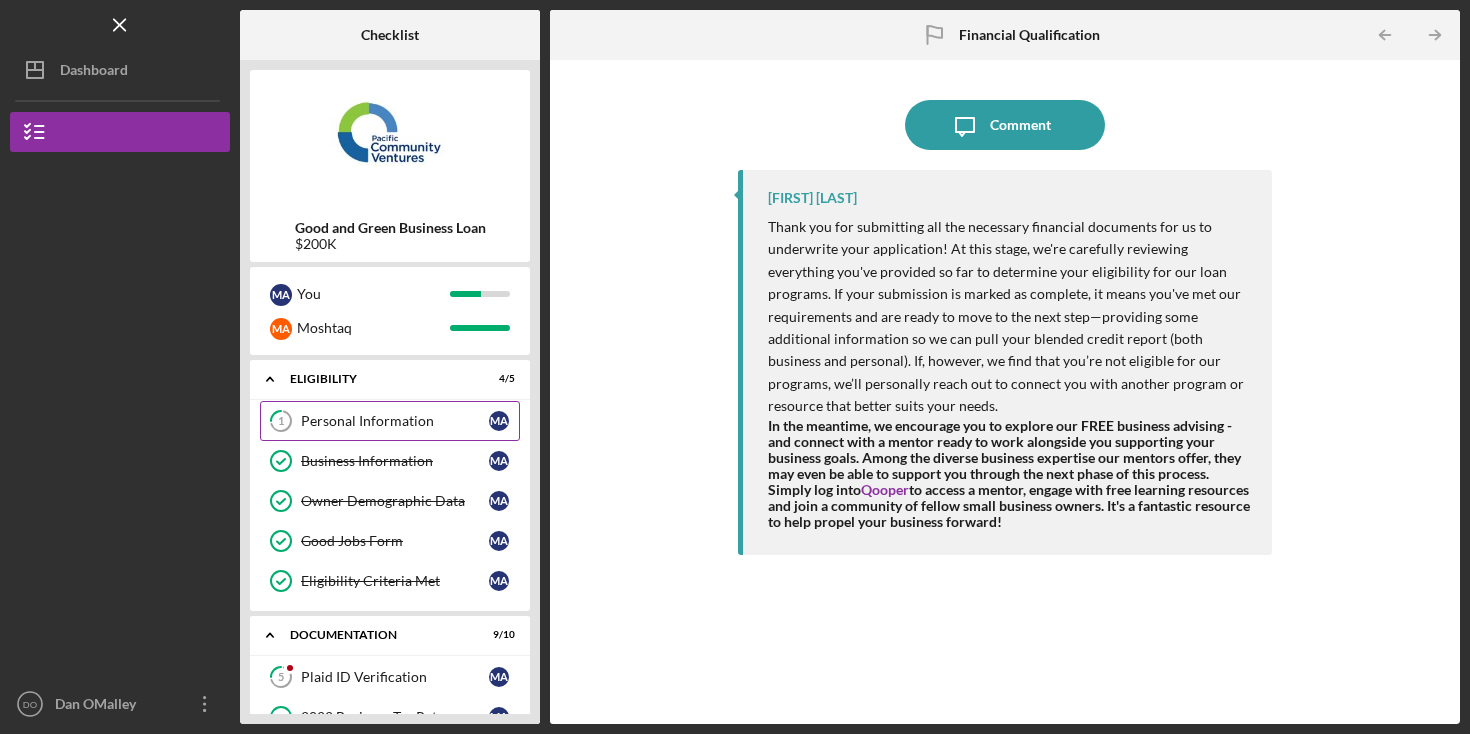 click on "Personal Information" at bounding box center (395, 421) 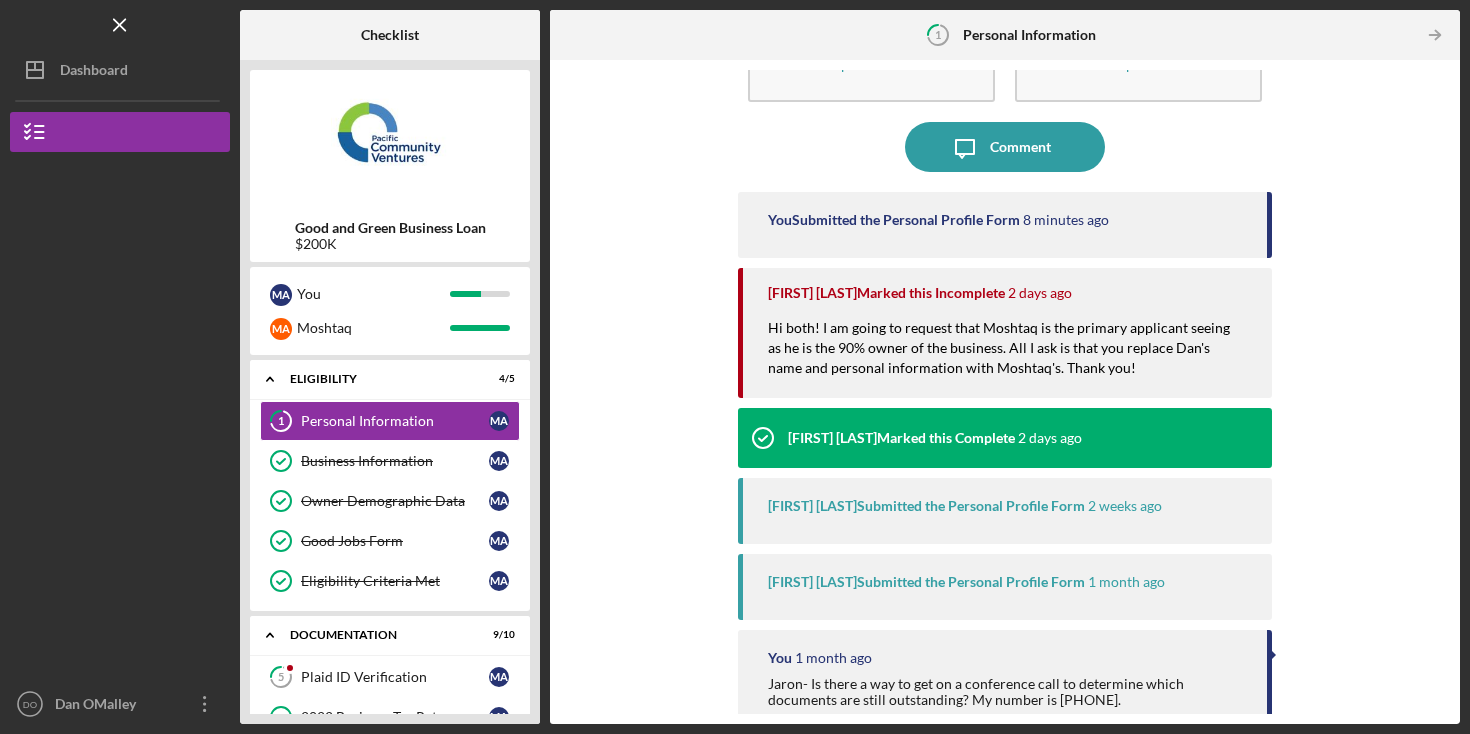 scroll, scrollTop: 0, scrollLeft: 0, axis: both 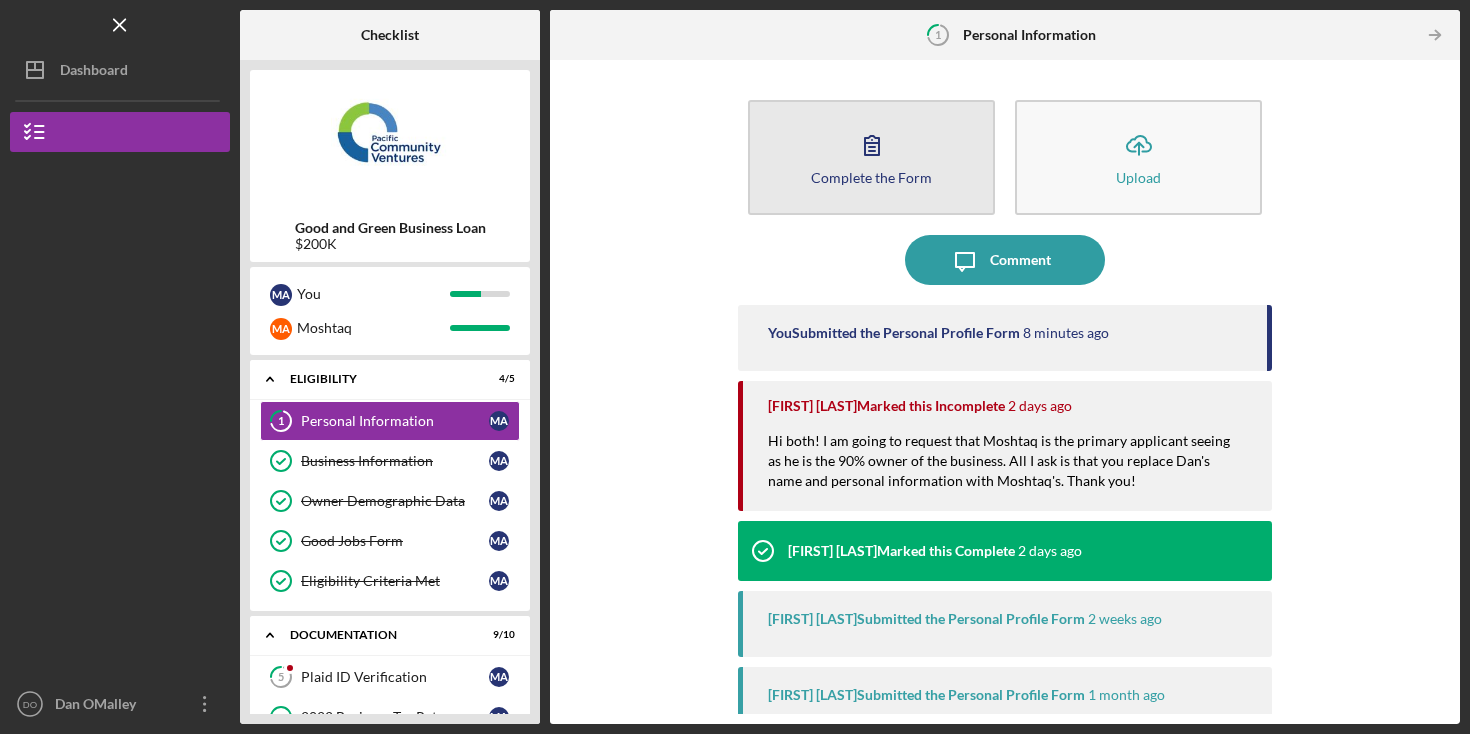 click on "Complete the Form" at bounding box center (871, 177) 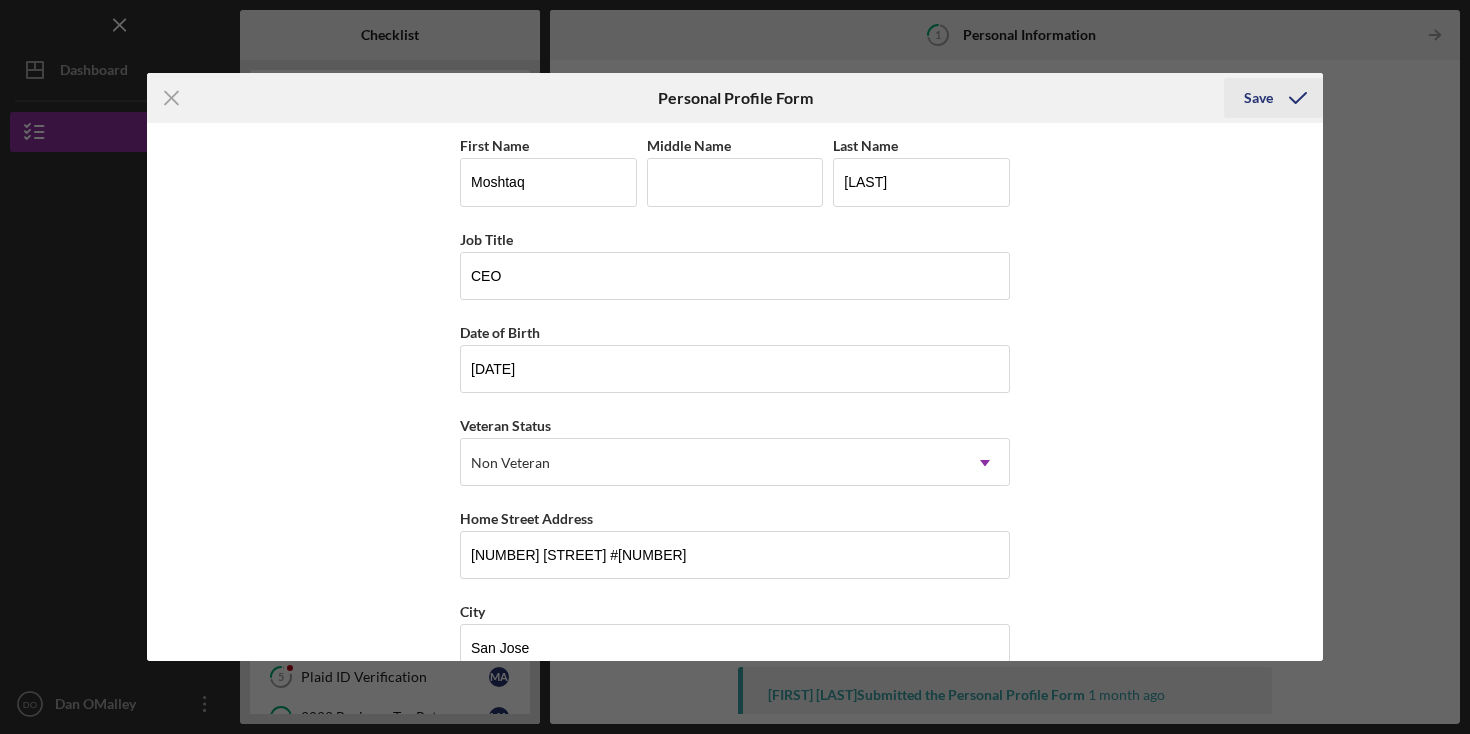 click on "Save" at bounding box center [1258, 98] 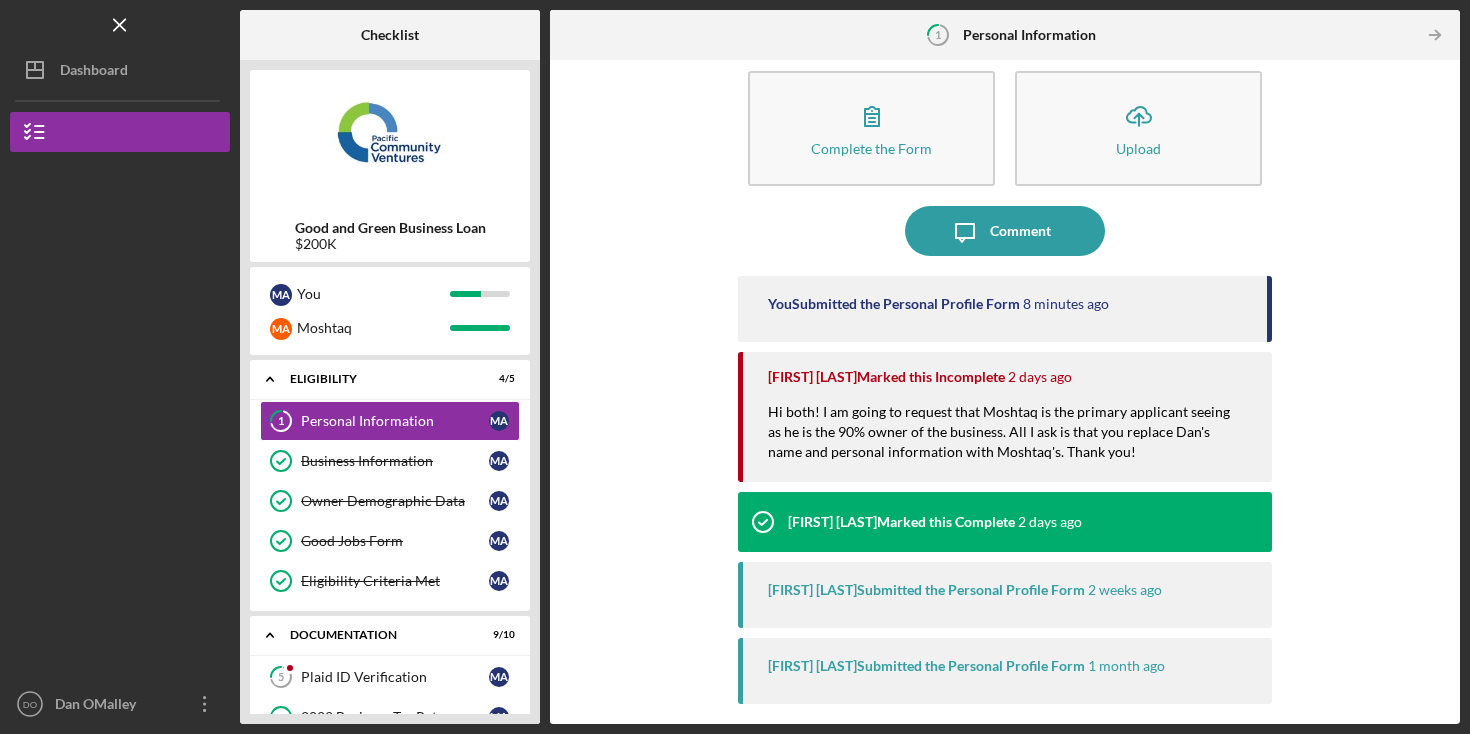 scroll, scrollTop: 0, scrollLeft: 0, axis: both 